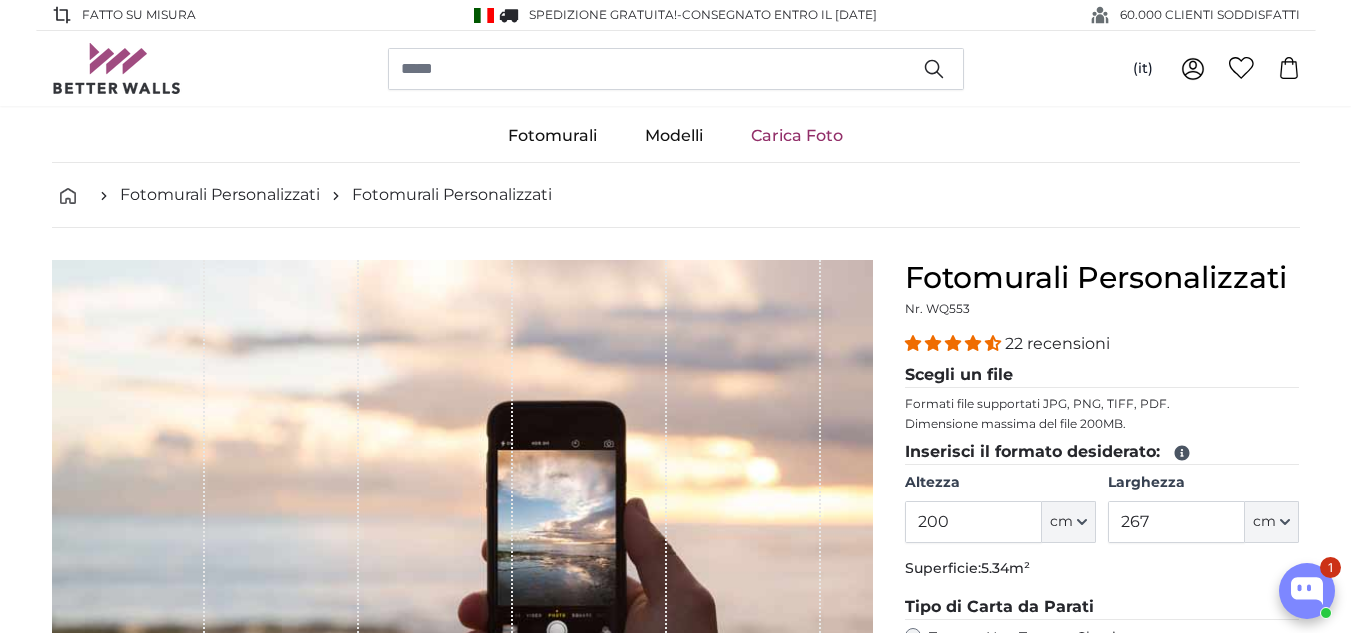 scroll, scrollTop: 129, scrollLeft: 0, axis: vertical 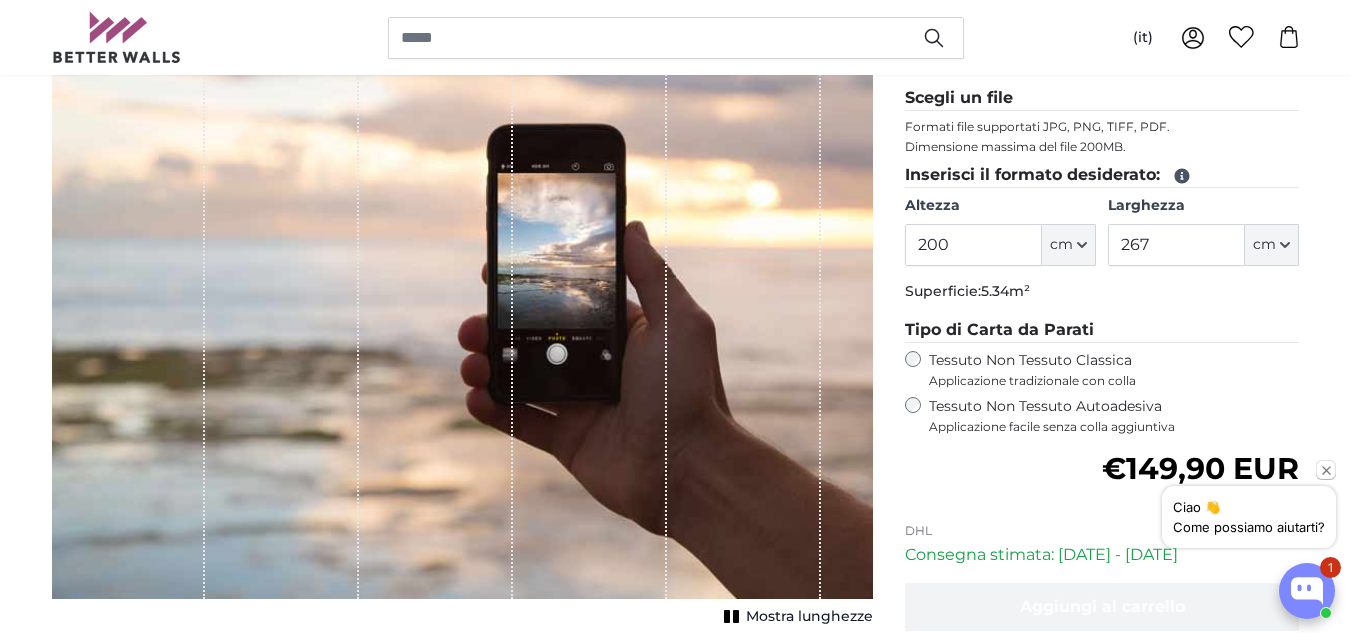drag, startPoint x: 954, startPoint y: 245, endPoint x: 898, endPoint y: 245, distance: 56 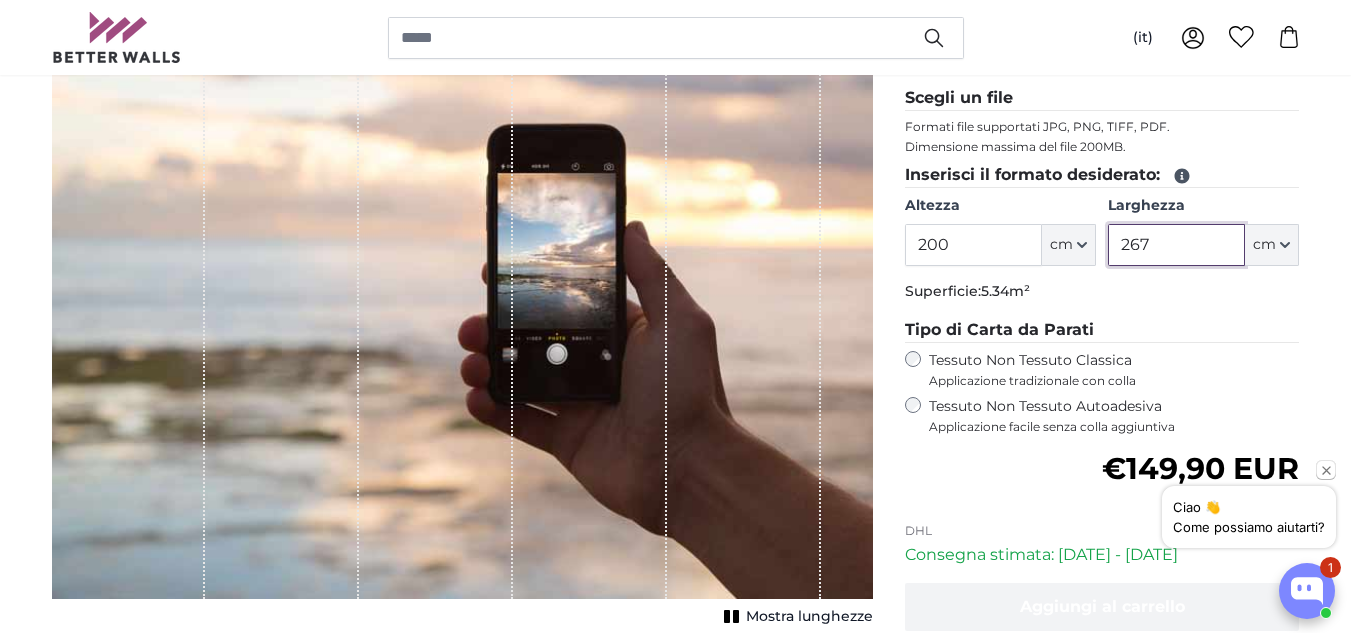 drag, startPoint x: 1162, startPoint y: 251, endPoint x: 1043, endPoint y: 250, distance: 119.0042 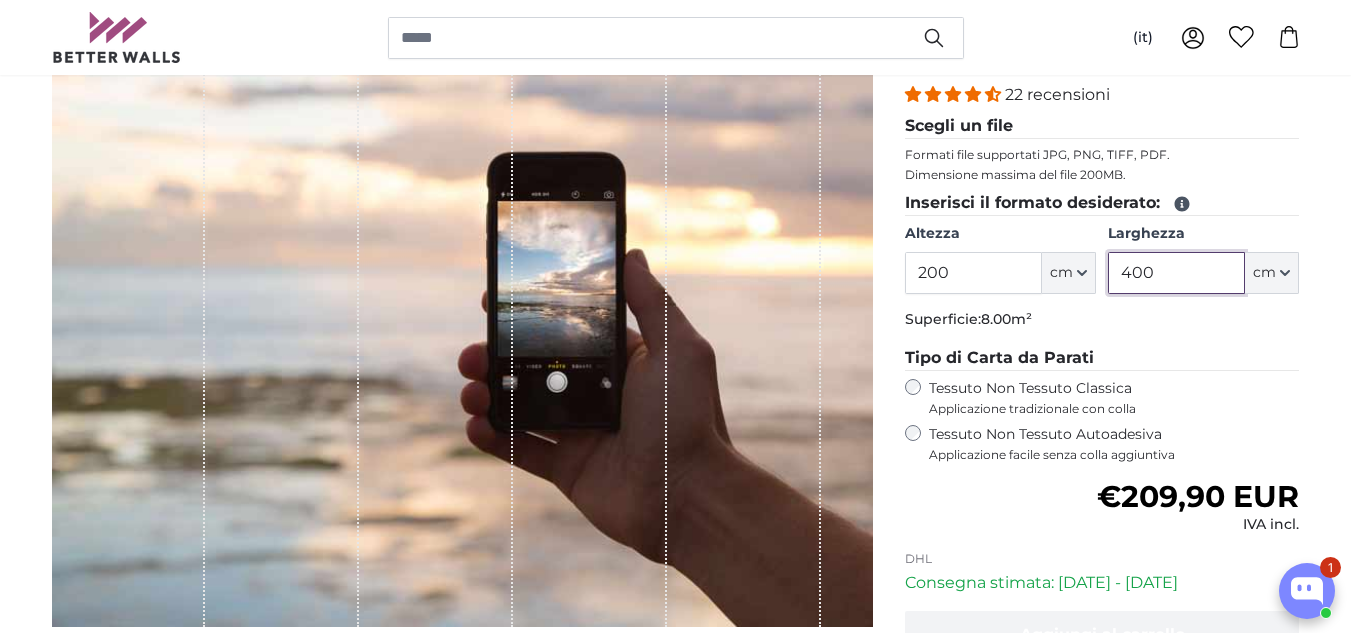 scroll, scrollTop: 157, scrollLeft: 0, axis: vertical 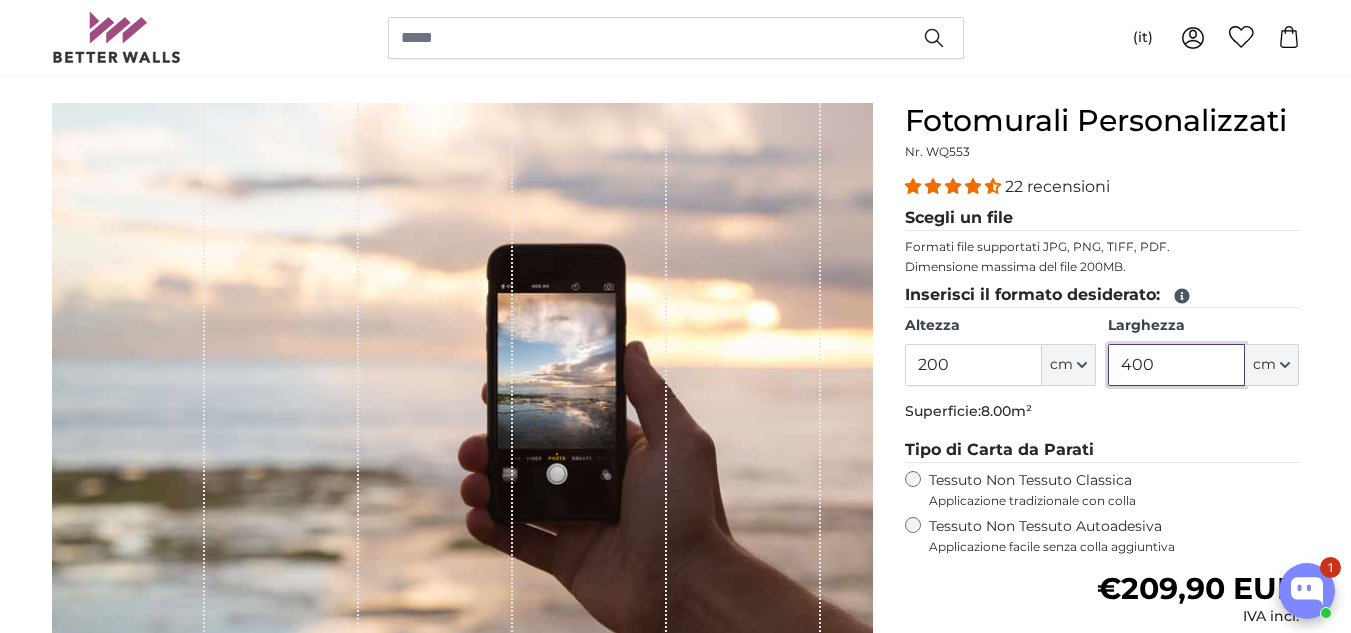 type on "400" 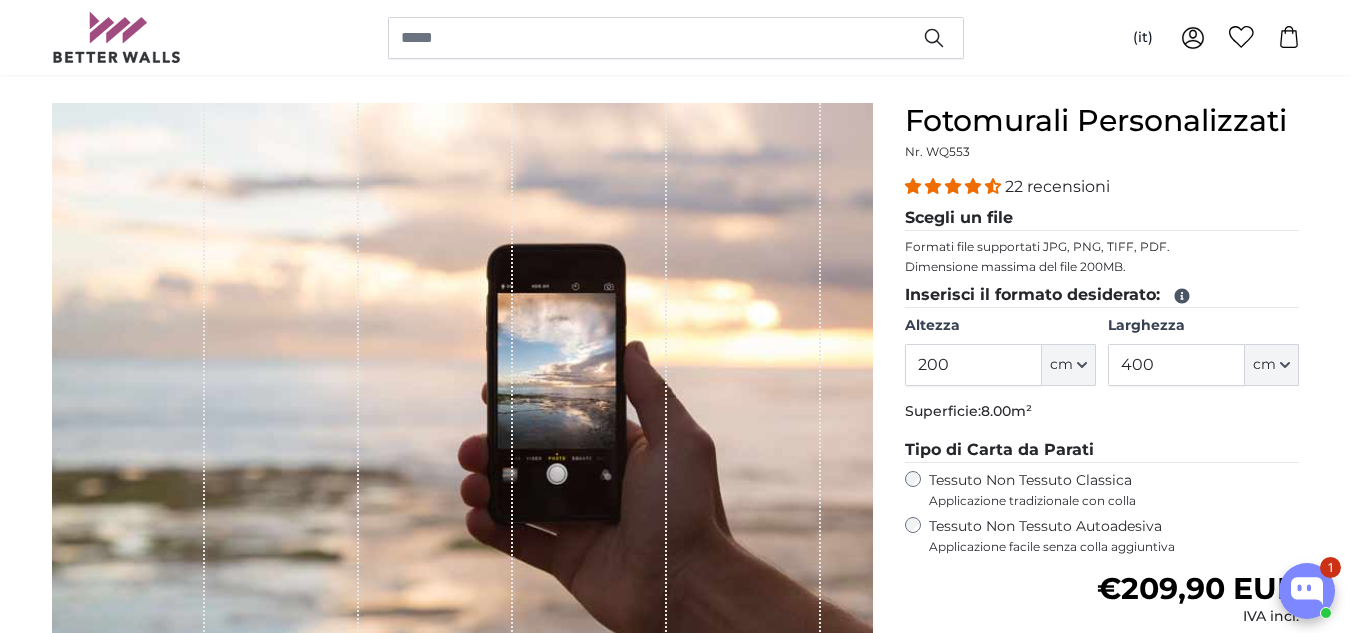 click on "Scegli un file" at bounding box center (1102, 218) 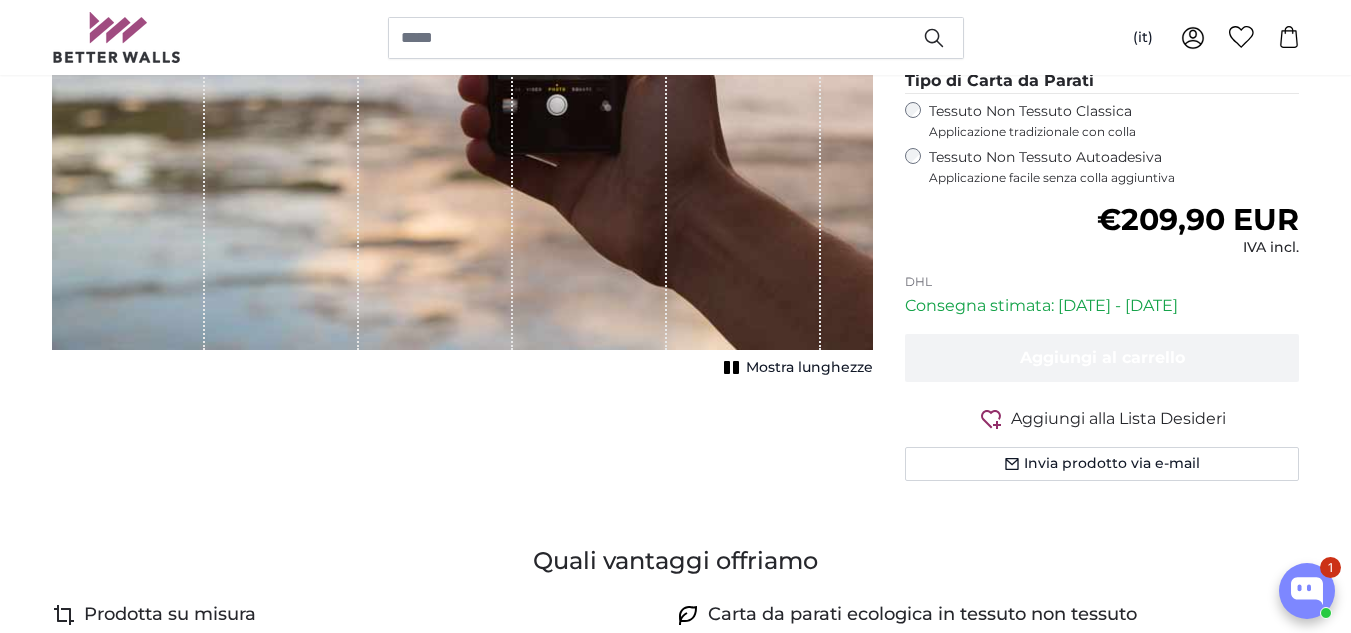 scroll, scrollTop: 563, scrollLeft: 0, axis: vertical 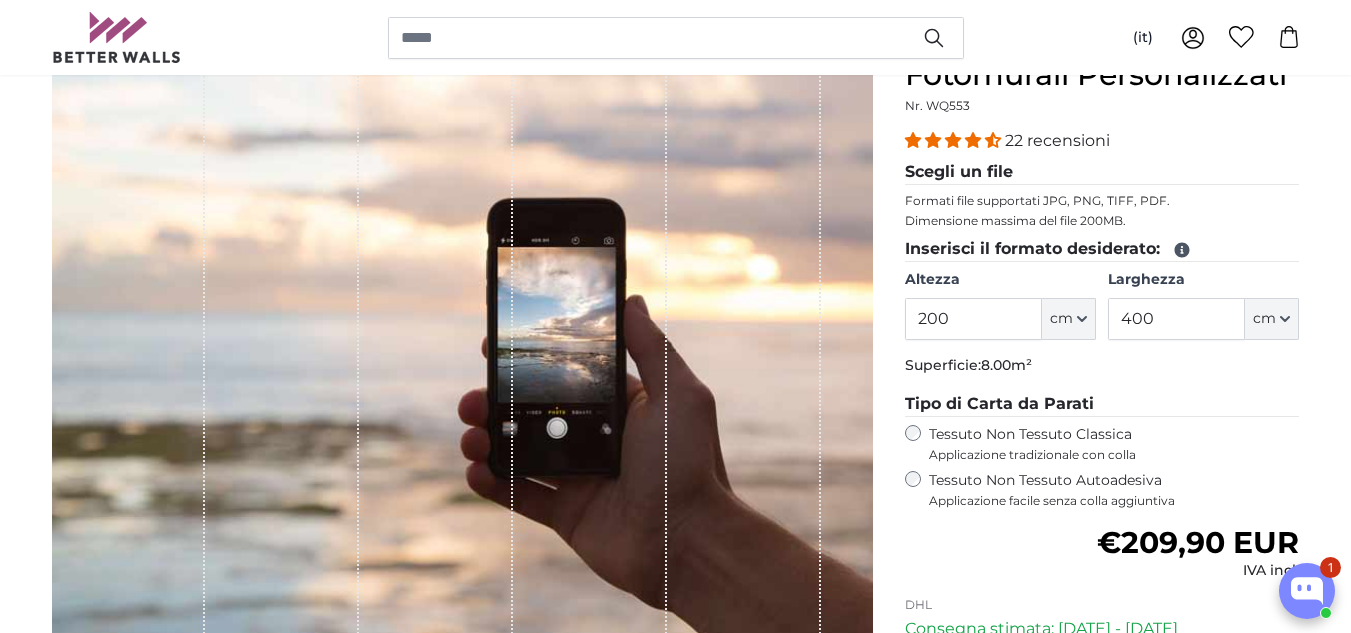 click 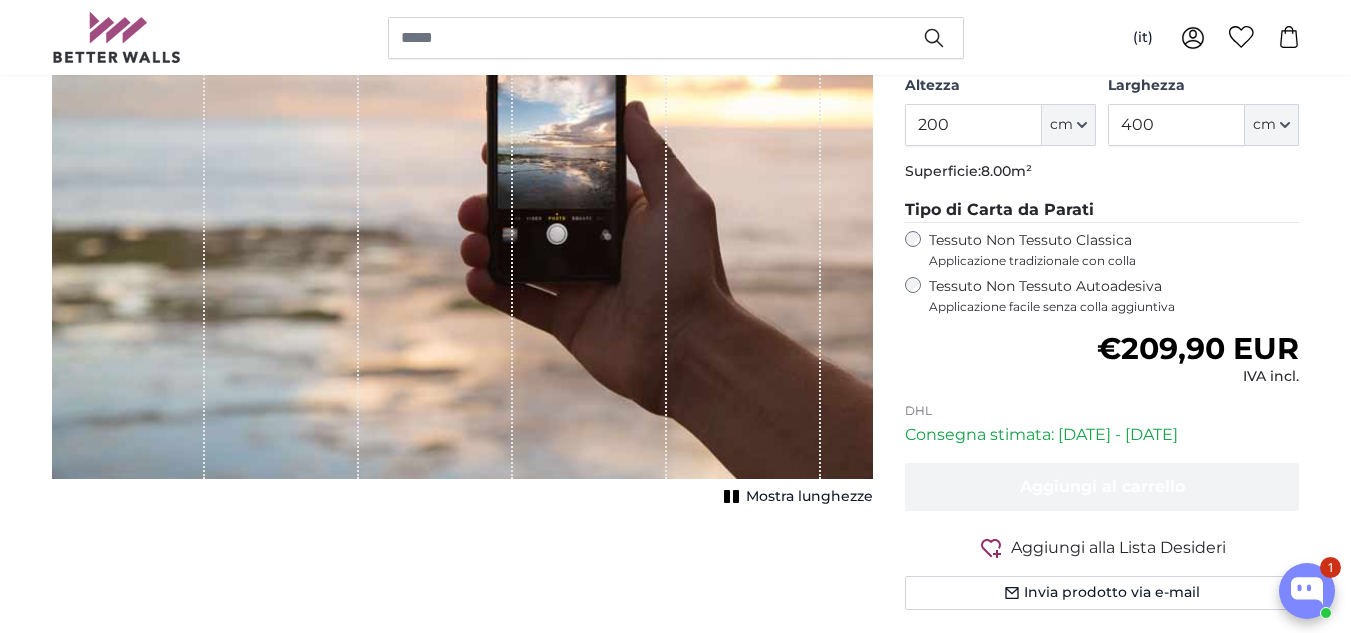 scroll, scrollTop: 470, scrollLeft: 0, axis: vertical 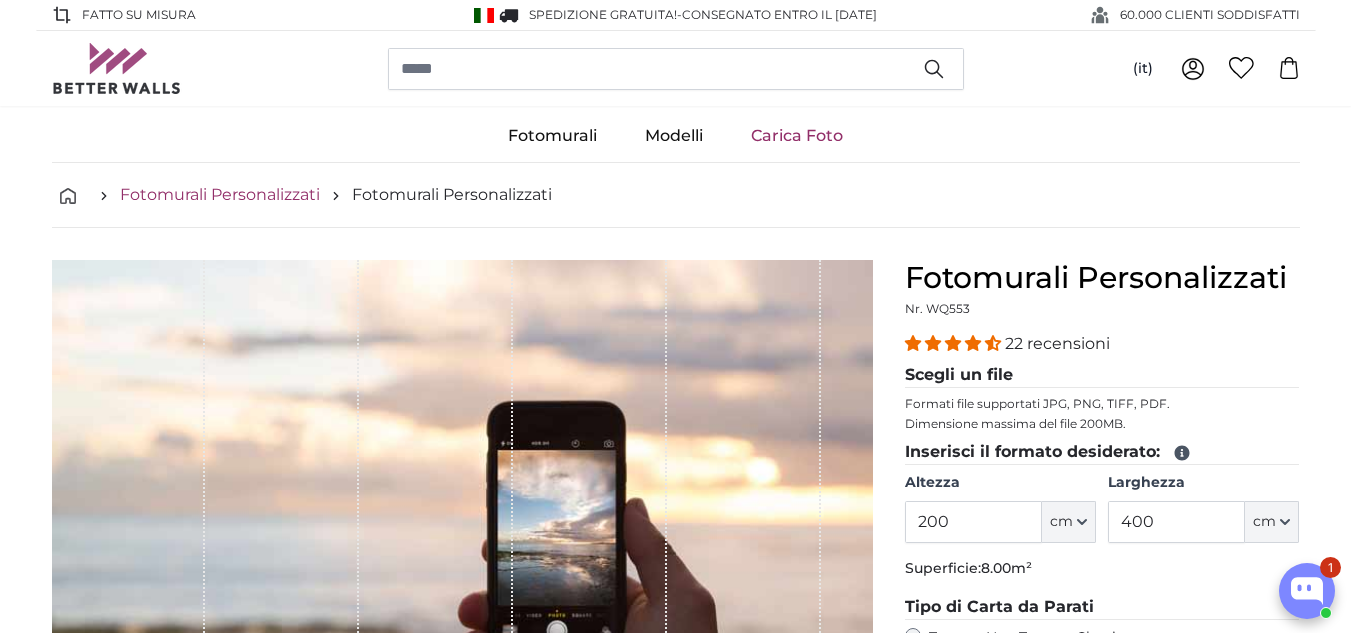 click on "Fotomurali Personalizzati" at bounding box center (220, 195) 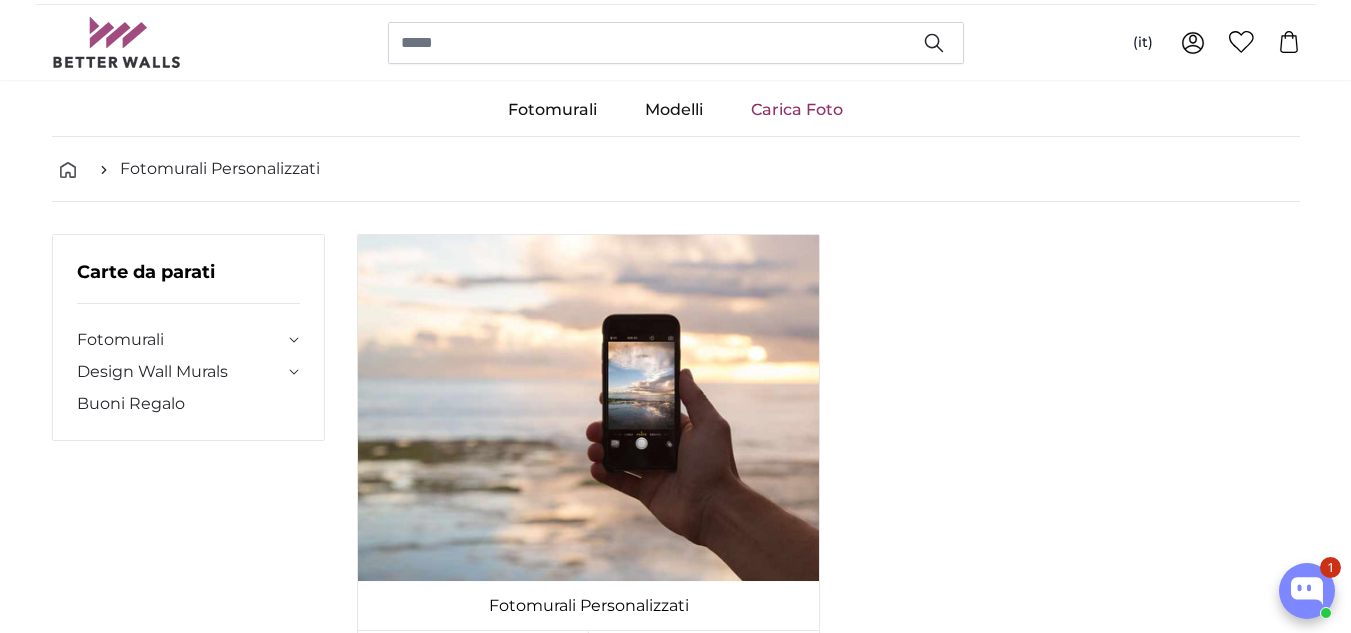 scroll, scrollTop: 19, scrollLeft: 0, axis: vertical 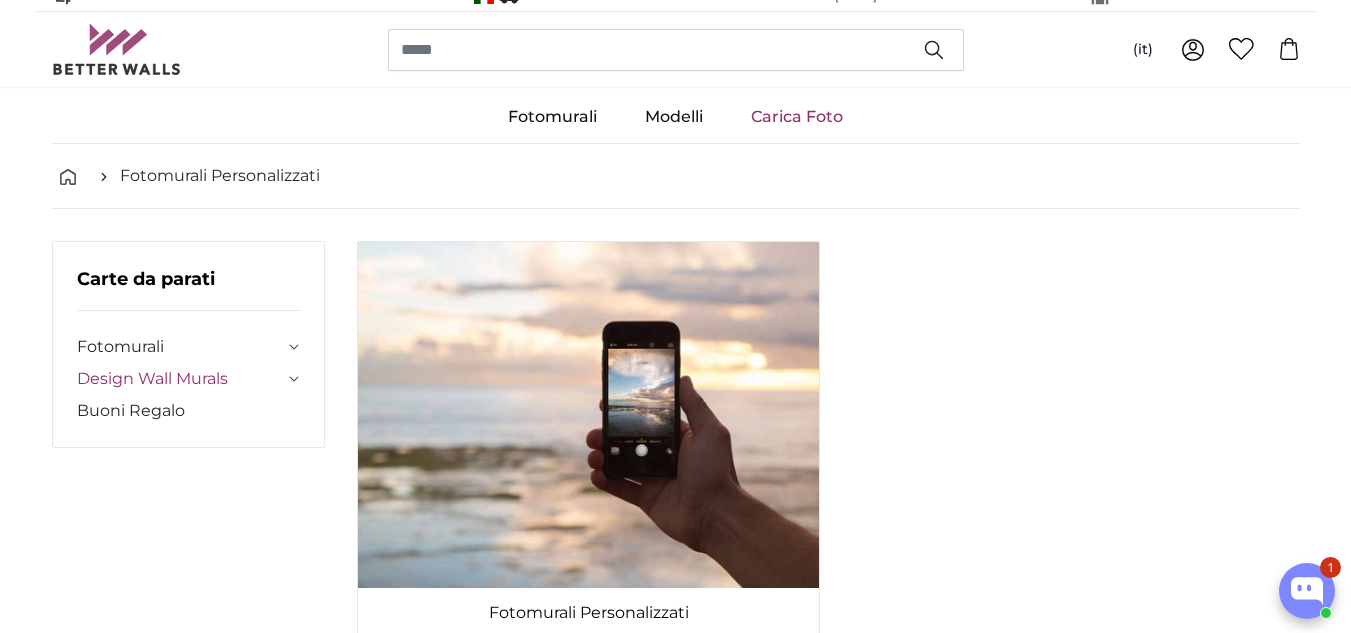 click on "Design Wall Murals" at bounding box center [181, 379] 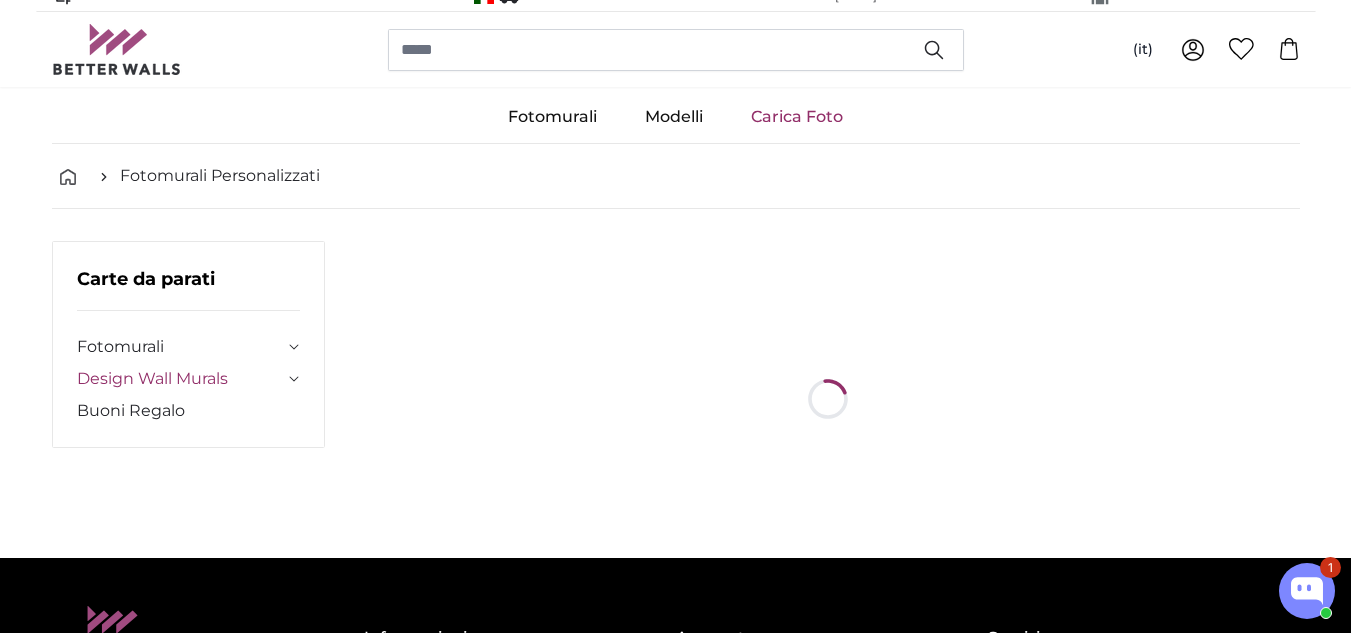 scroll, scrollTop: 0, scrollLeft: 0, axis: both 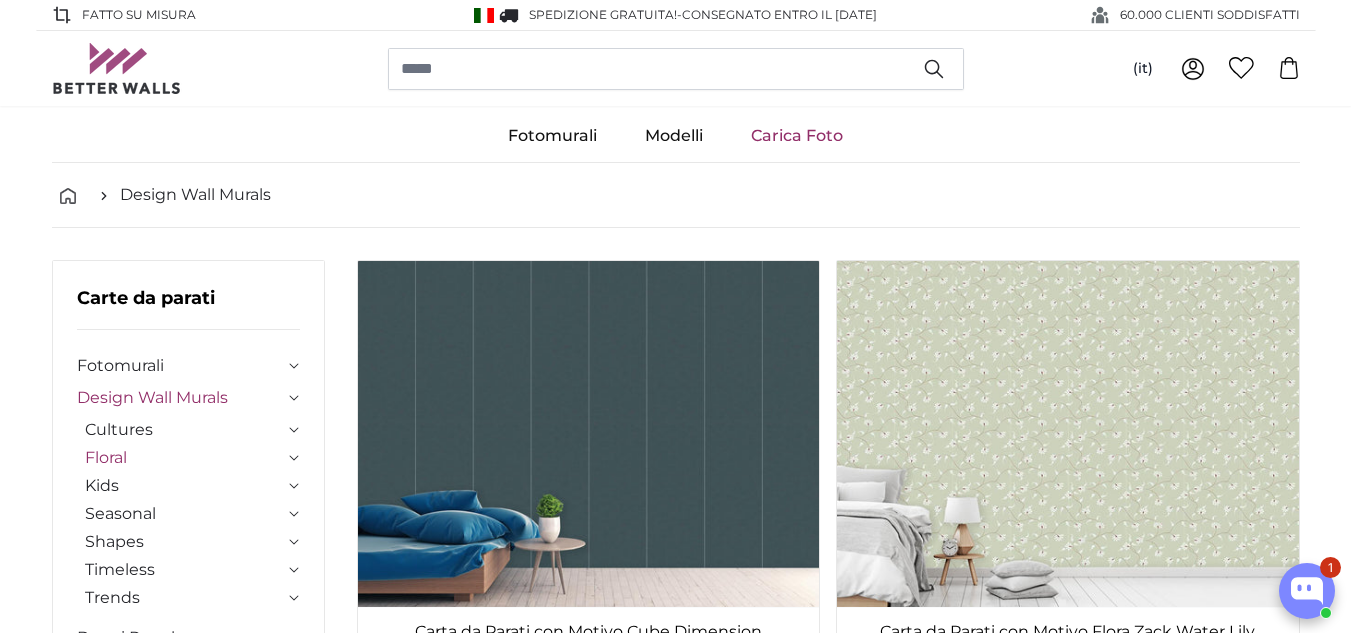click on "Floral" at bounding box center [185, 458] 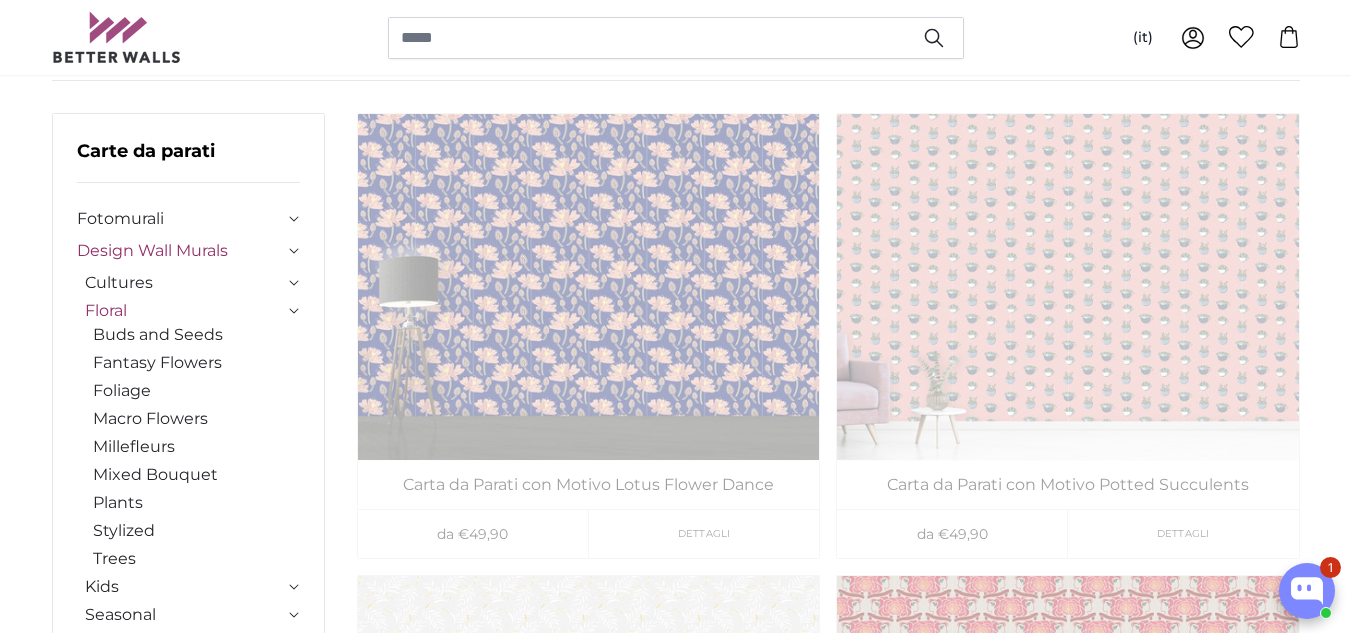 scroll, scrollTop: 190, scrollLeft: 0, axis: vertical 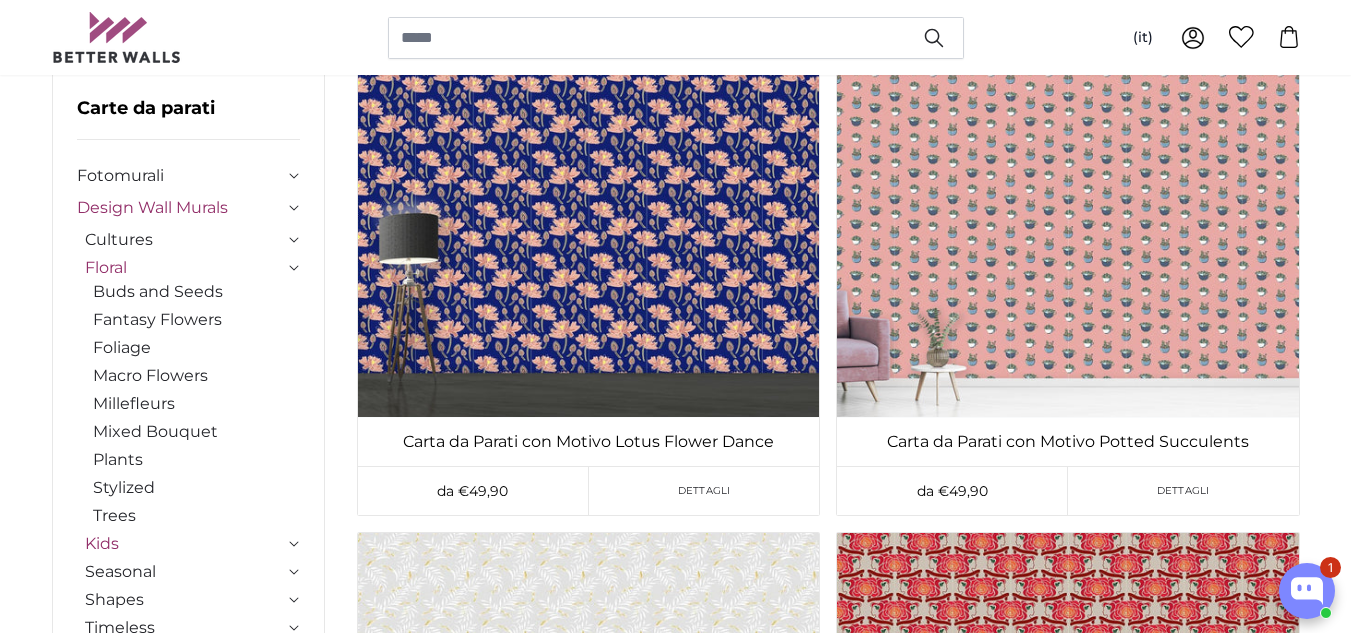 click on "Kids" at bounding box center [185, 544] 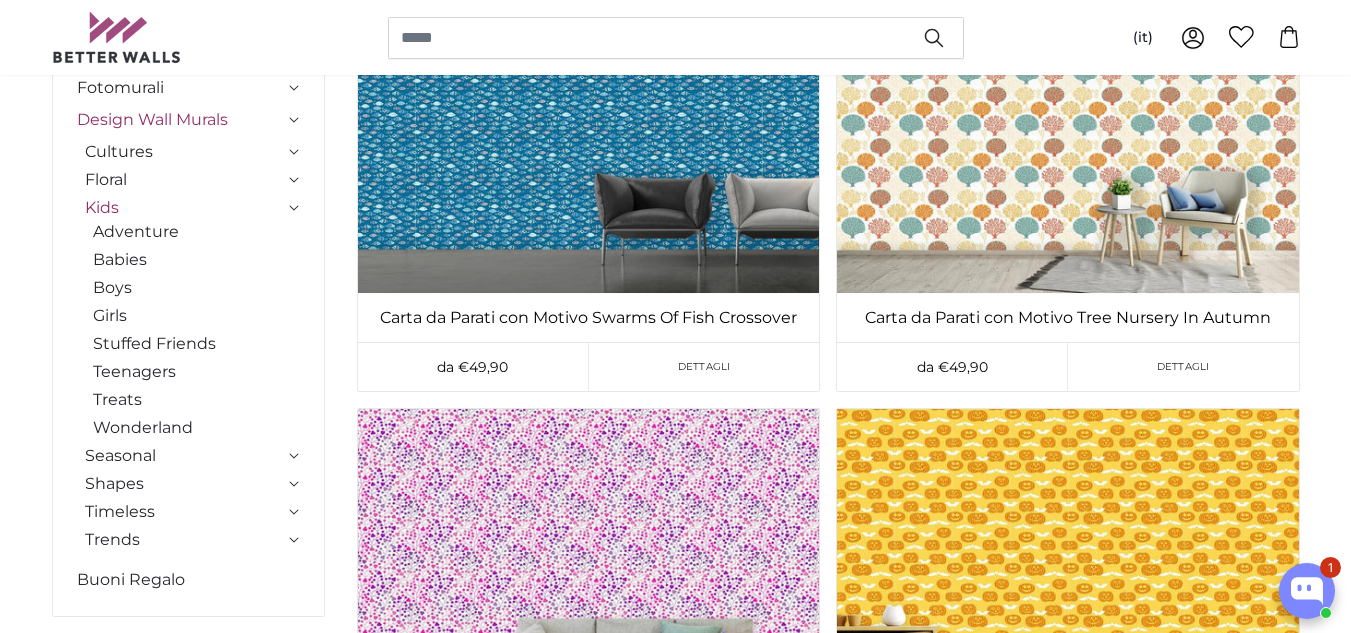 scroll, scrollTop: 357, scrollLeft: 0, axis: vertical 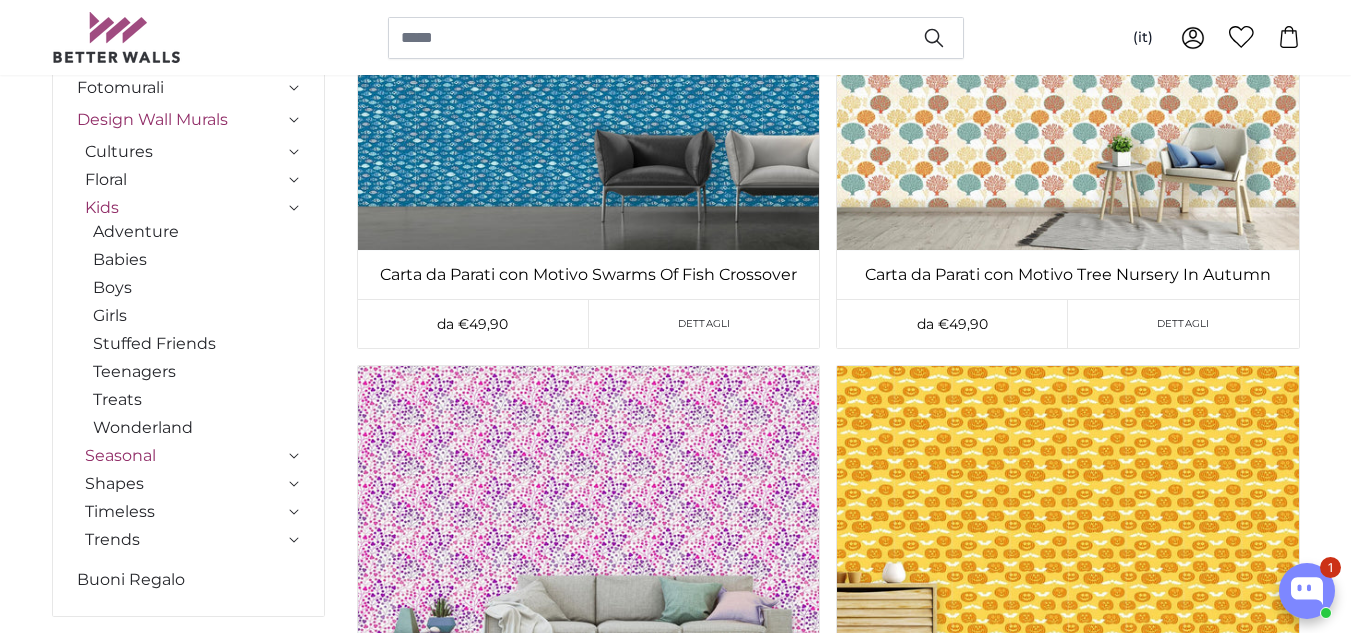 click on "Seasonal" at bounding box center (185, 456) 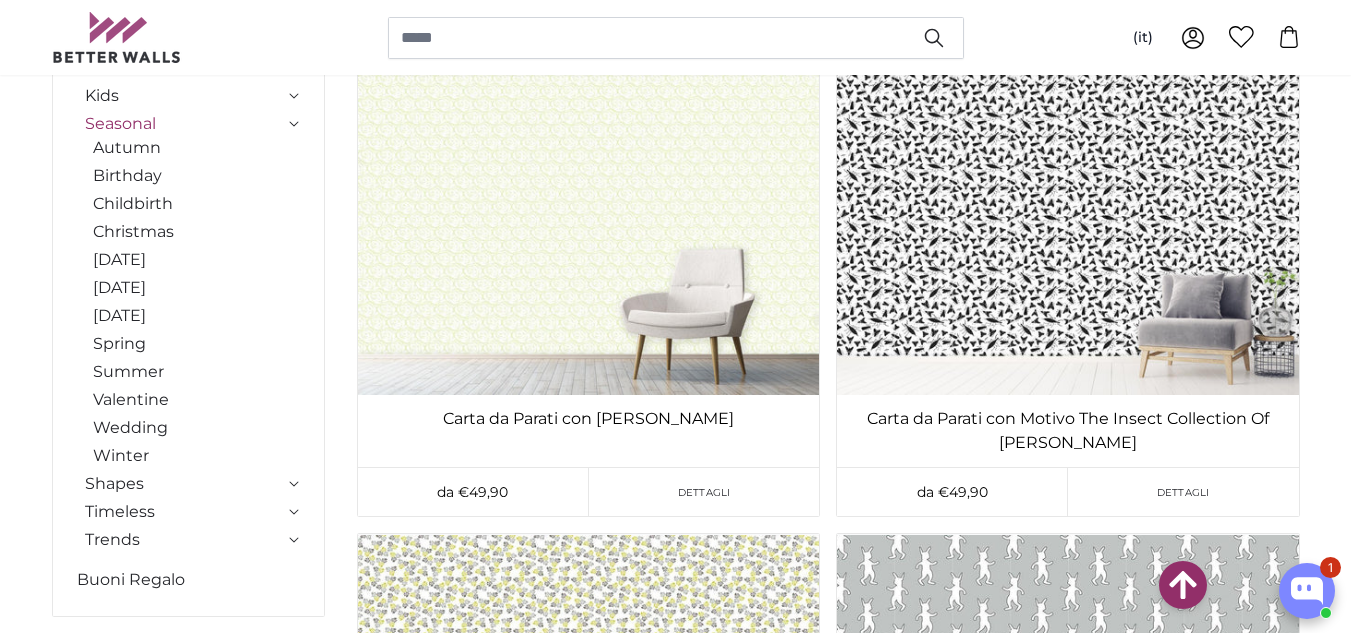 scroll, scrollTop: 2950, scrollLeft: 0, axis: vertical 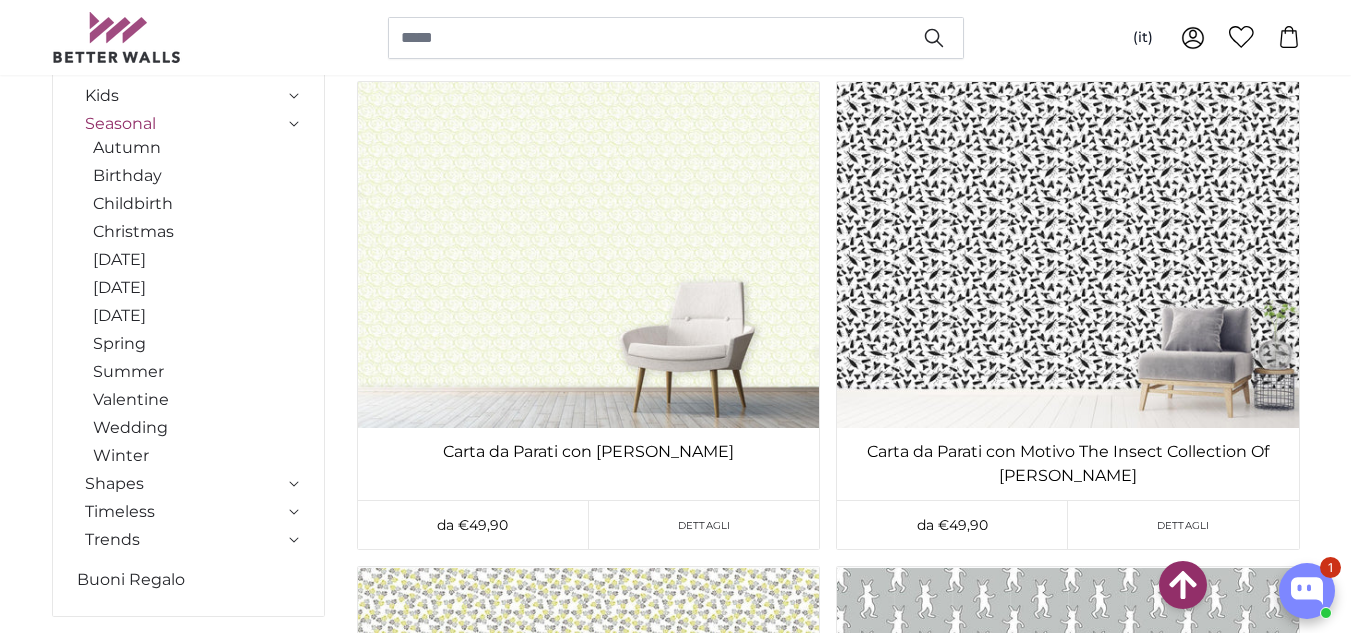 click 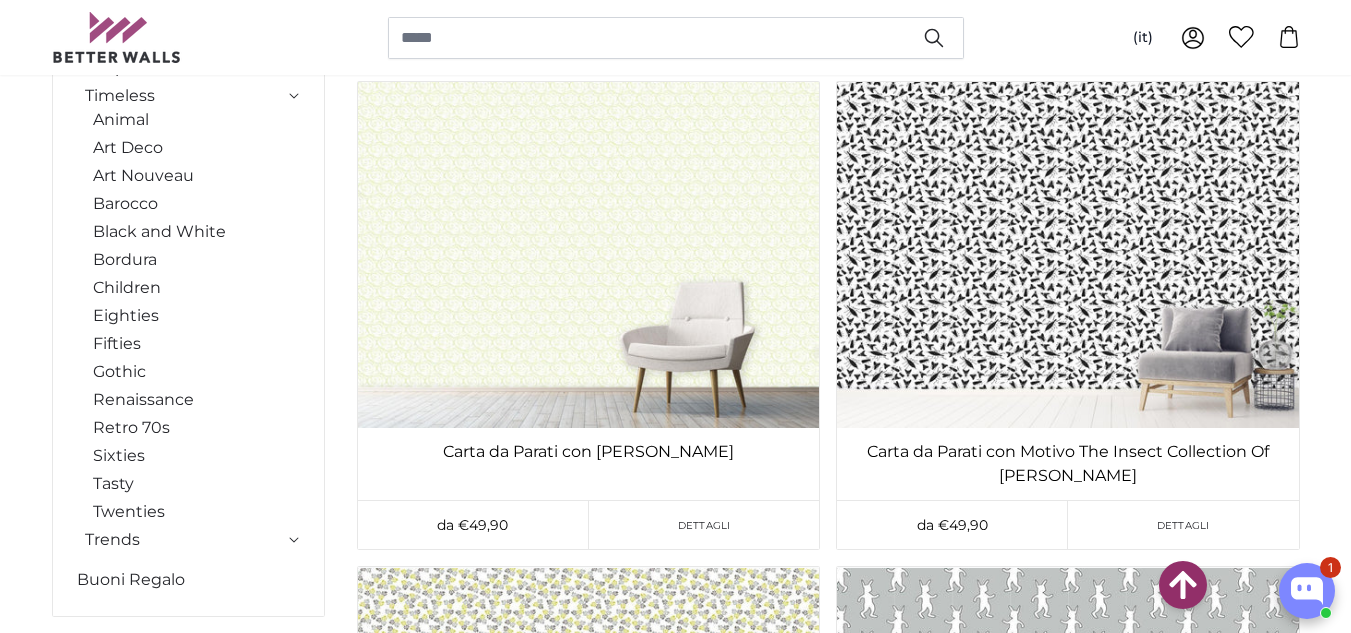 click 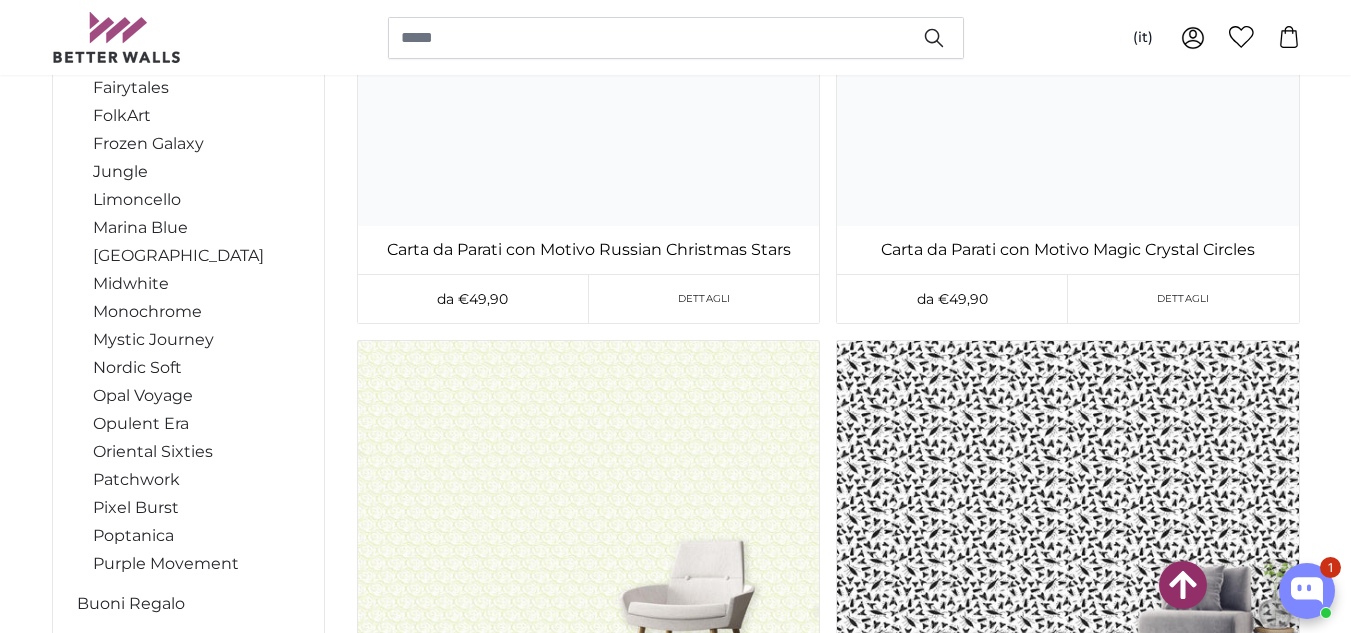 scroll, scrollTop: 2659, scrollLeft: 0, axis: vertical 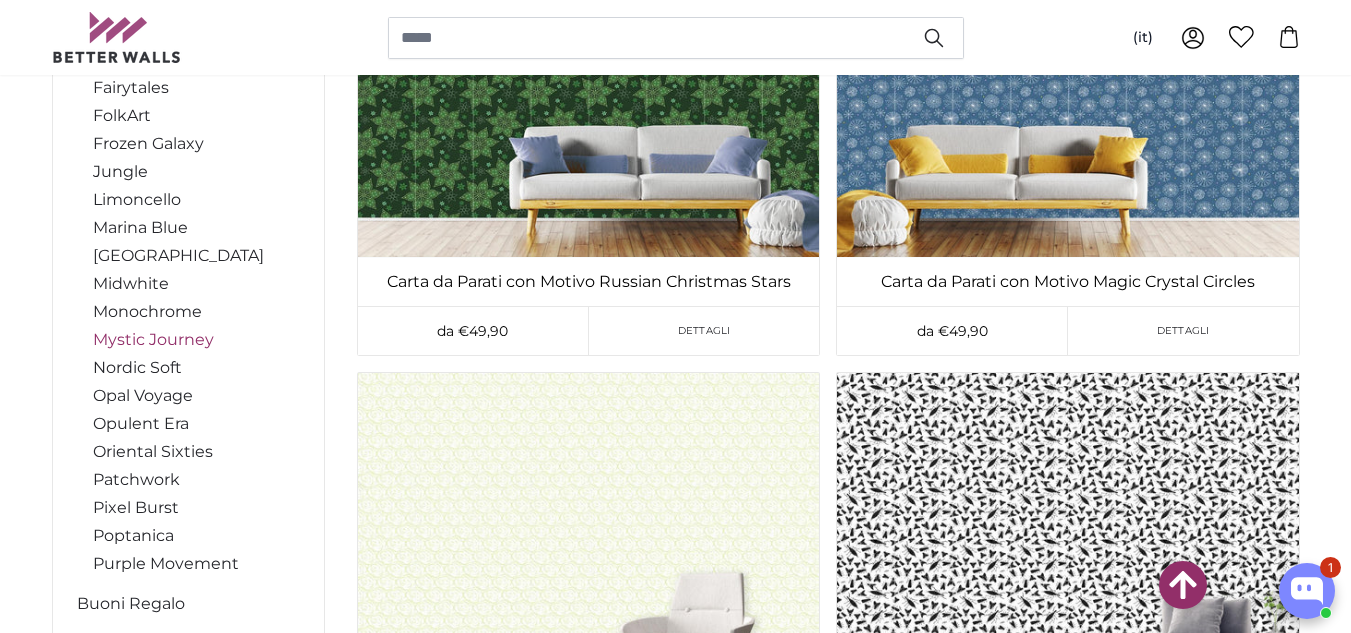 click on "Mystic Journey" at bounding box center (197, 340) 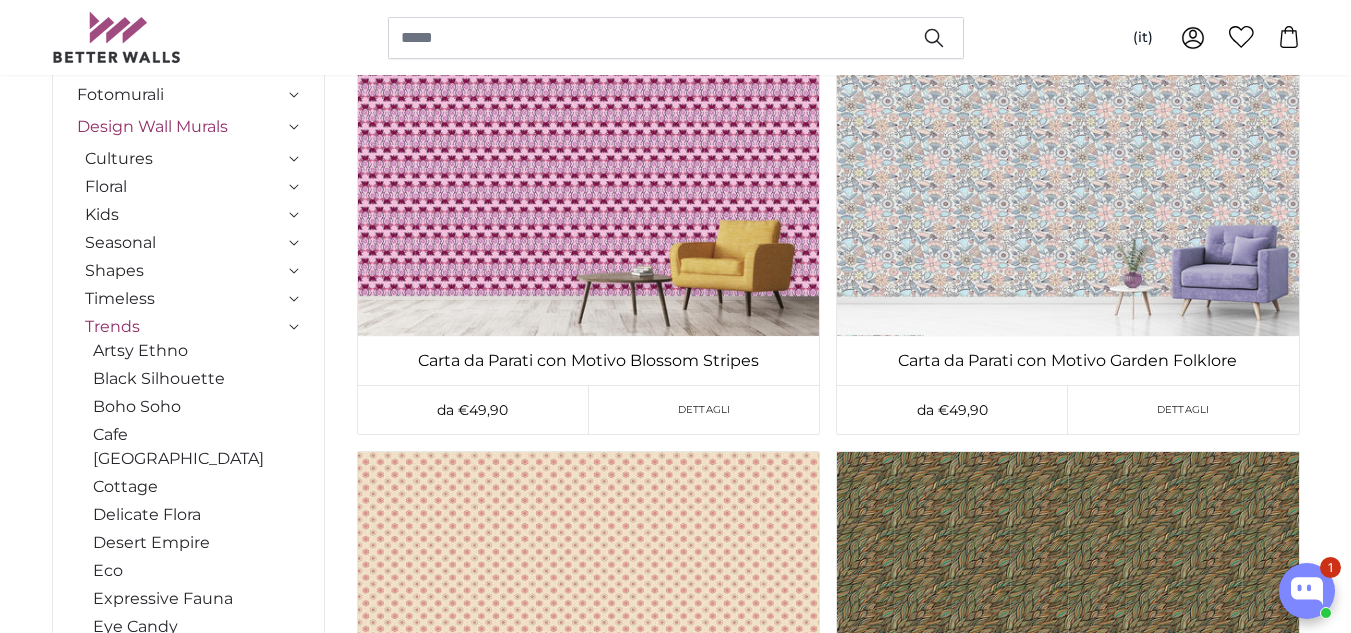 scroll, scrollTop: 461, scrollLeft: 0, axis: vertical 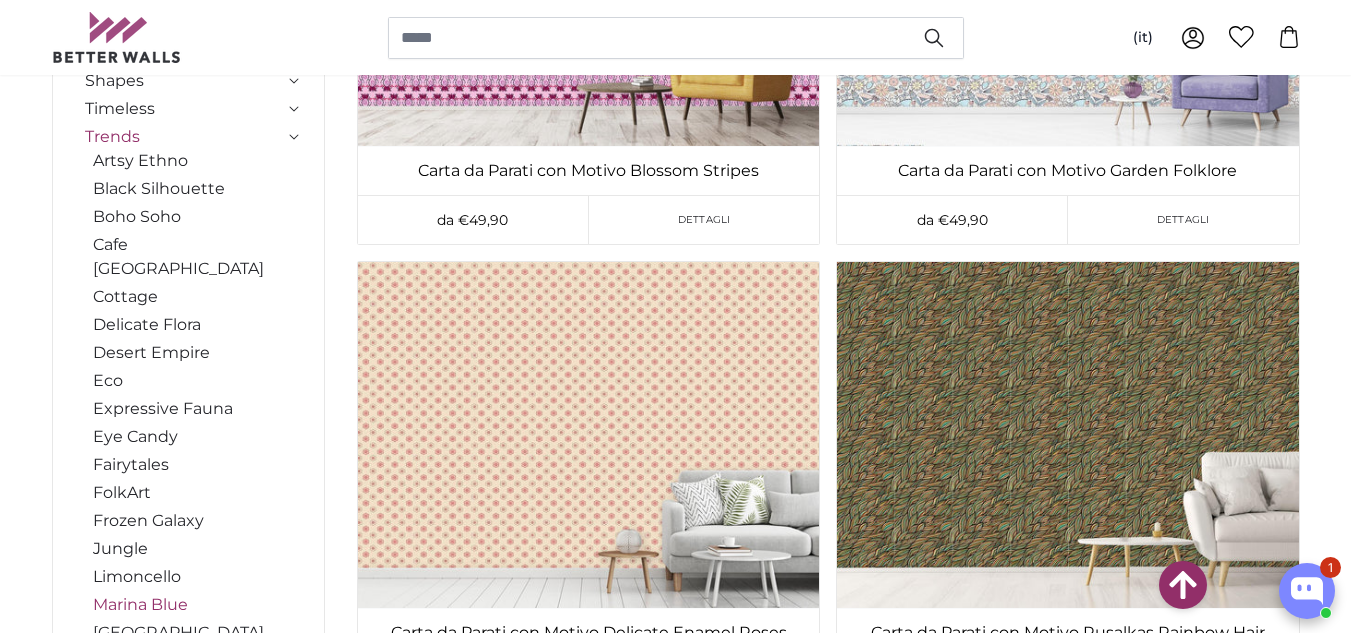 click on "Marina Blue" at bounding box center [197, 605] 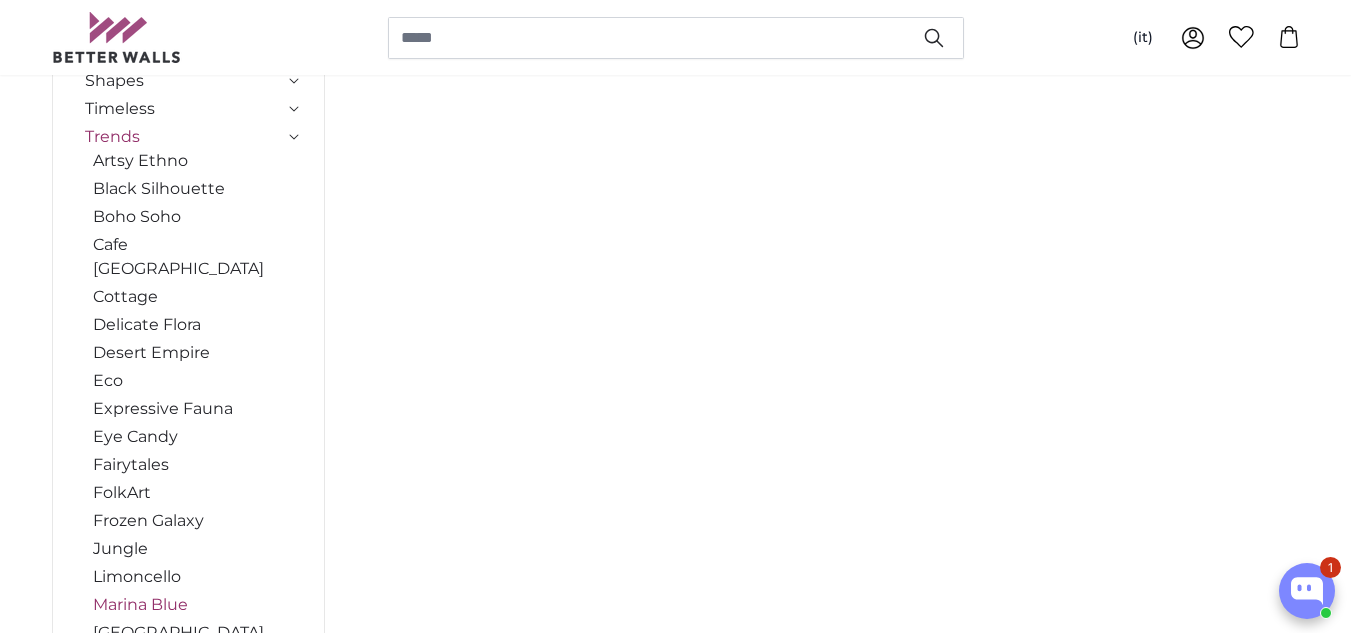 scroll, scrollTop: 0, scrollLeft: 0, axis: both 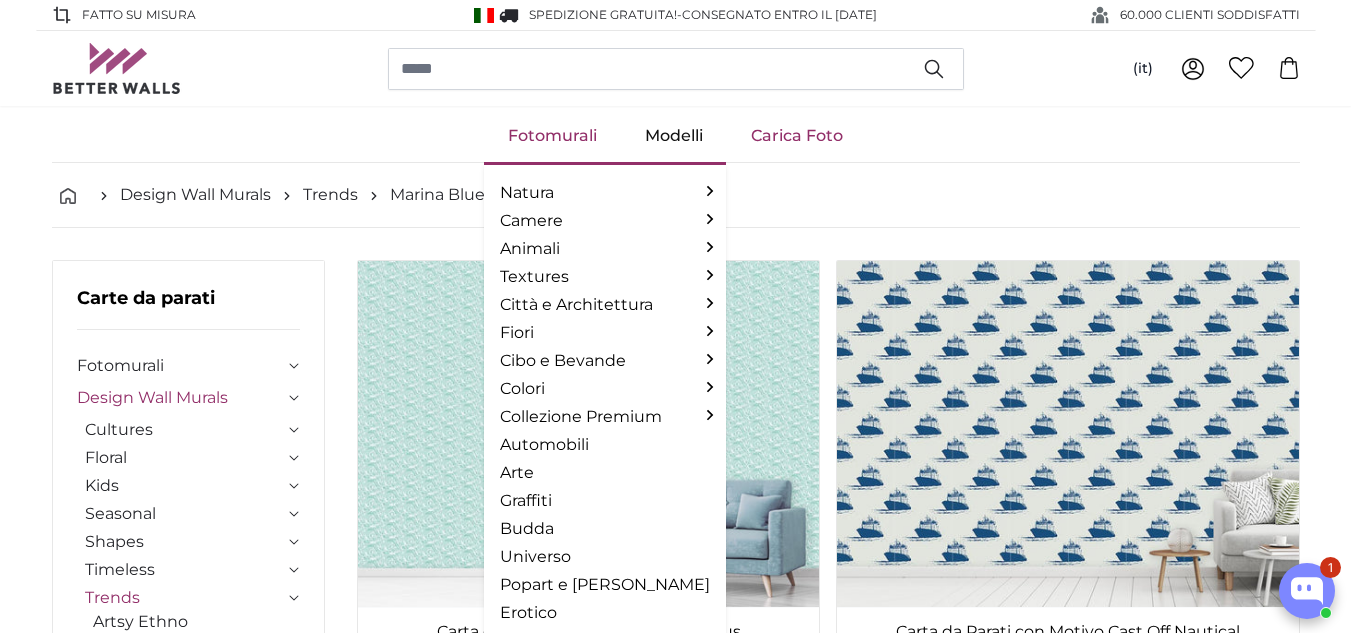 click on "Fotomurali" at bounding box center [552, 136] 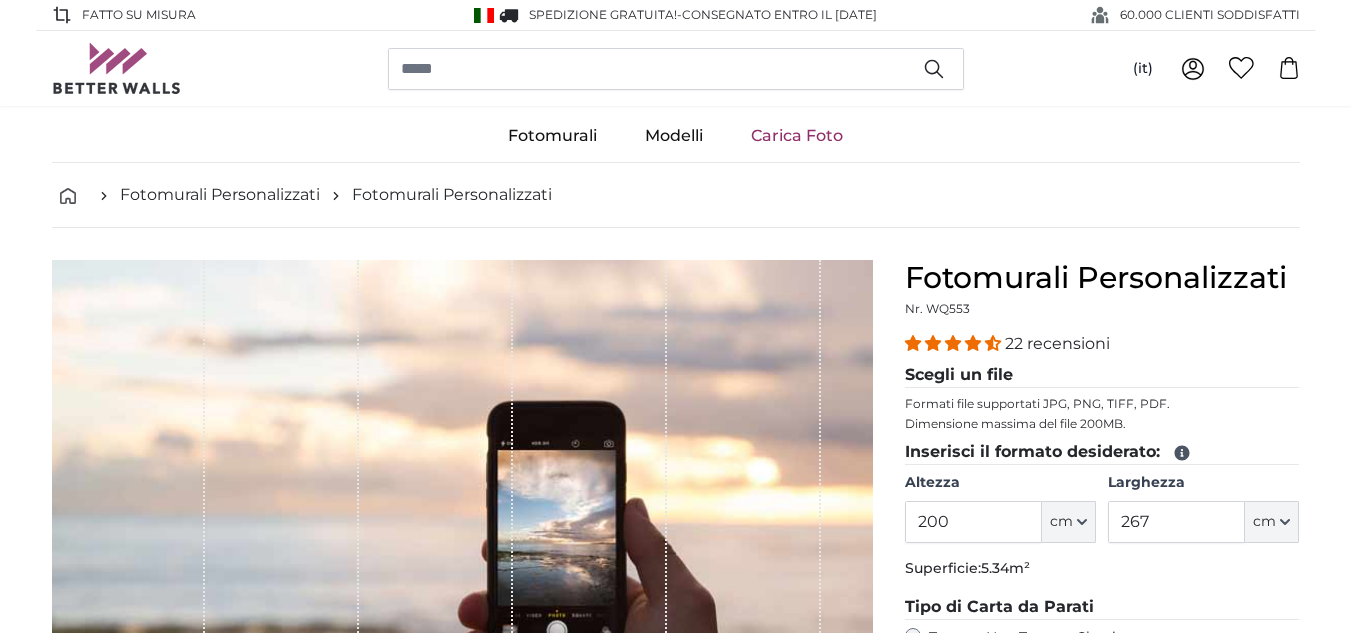 scroll, scrollTop: 0, scrollLeft: 0, axis: both 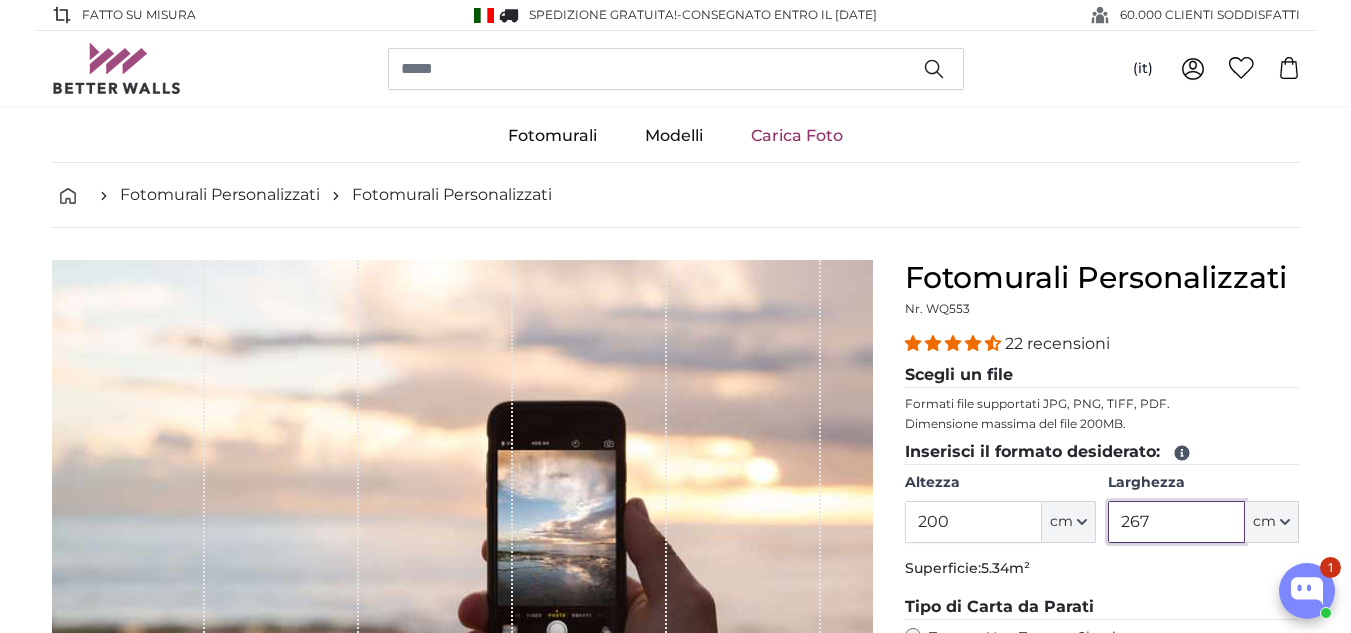 drag, startPoint x: 1160, startPoint y: 516, endPoint x: 1005, endPoint y: 520, distance: 155.0516 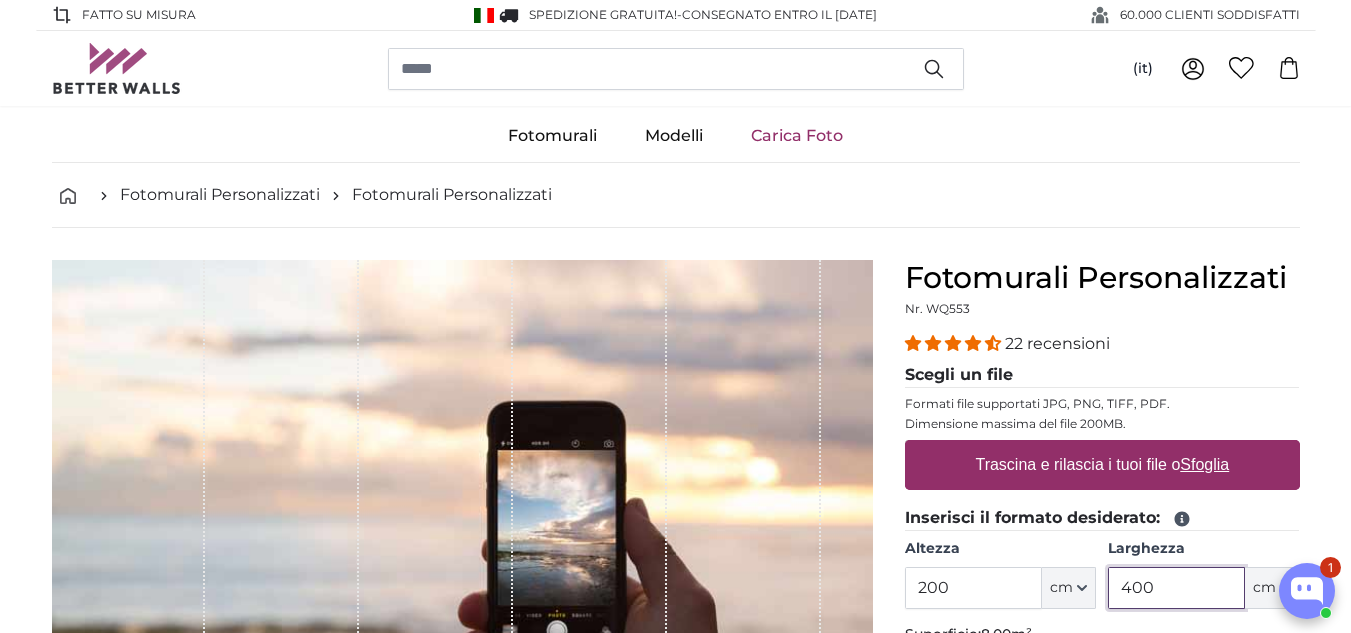 type on "400" 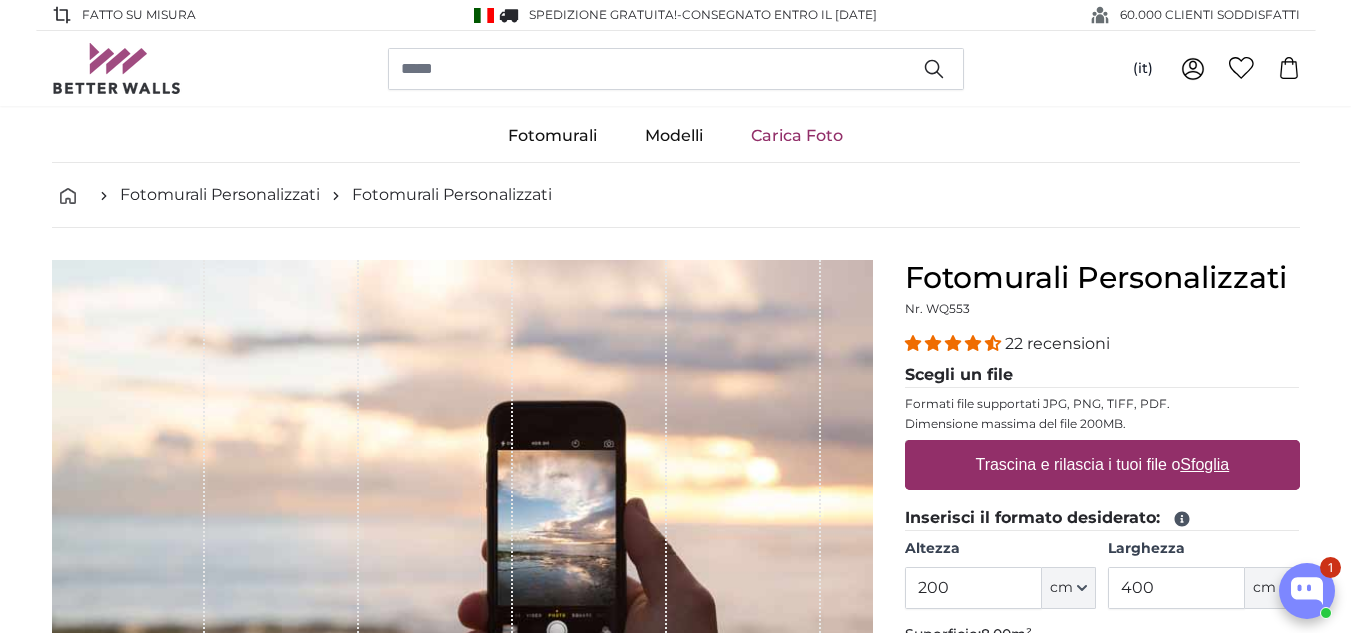click on "Trascina e rilascia i tuoi file o  Sfoglia" at bounding box center [1102, 465] 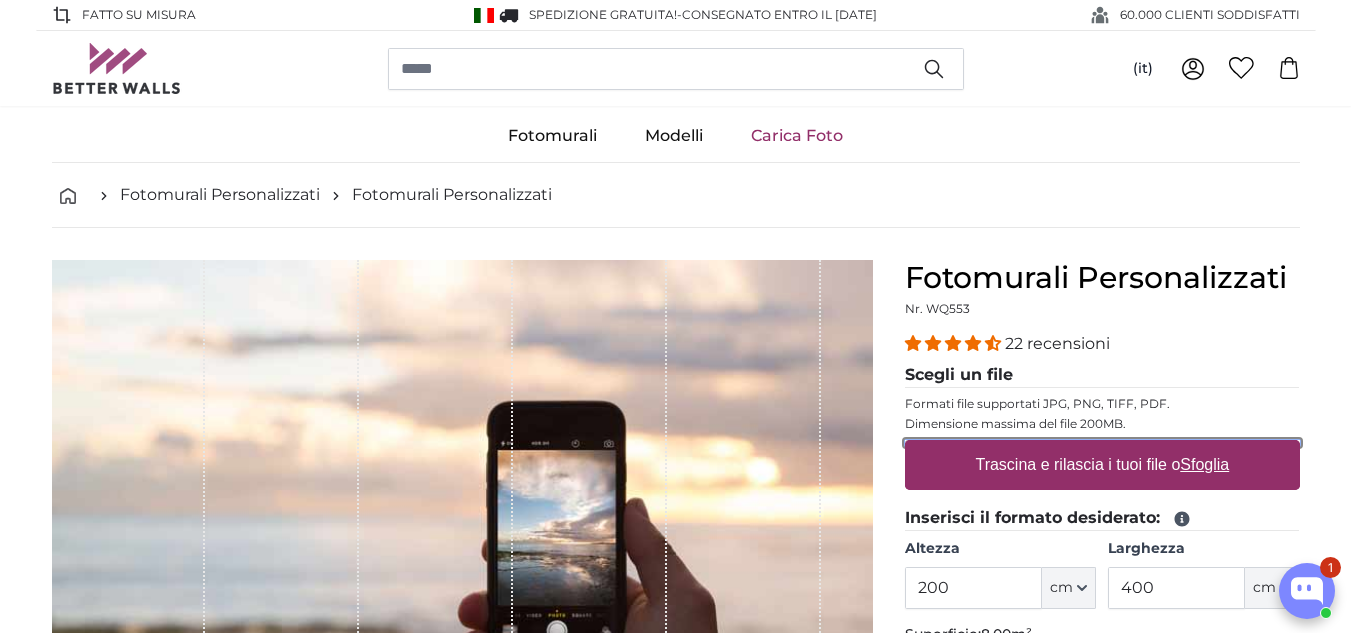 click on "Trascina e rilascia i tuoi file o  Sfoglia" at bounding box center [1102, 443] 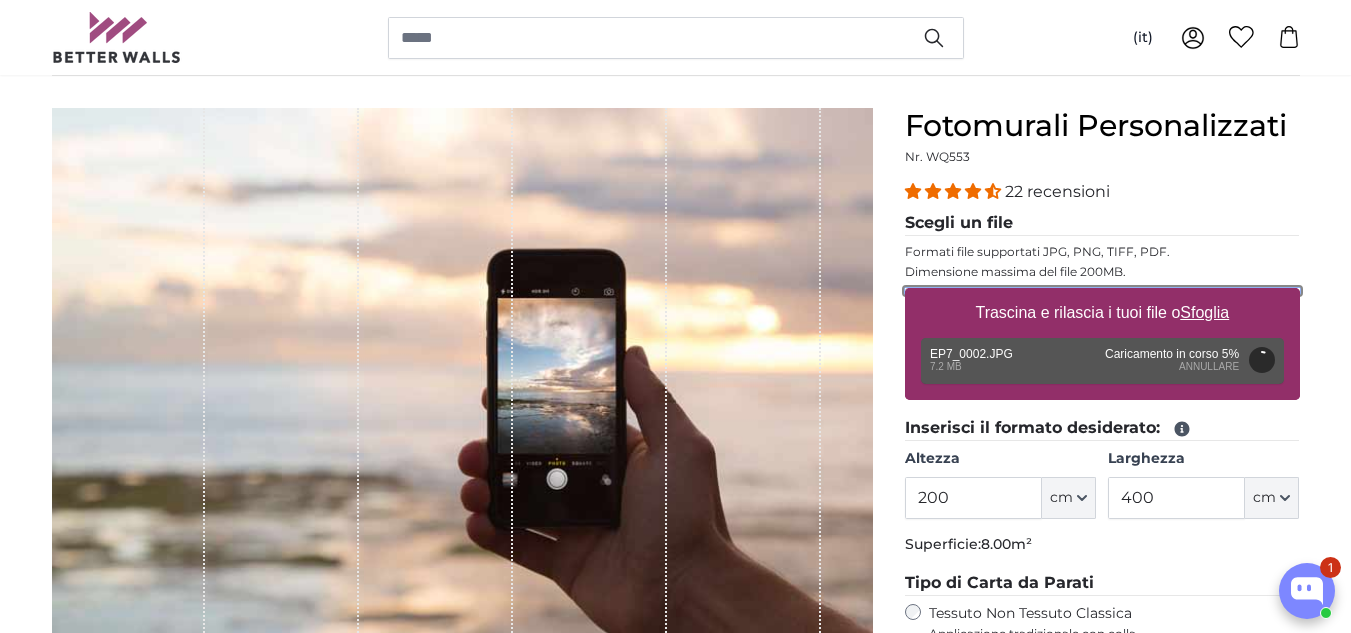 scroll, scrollTop: 172, scrollLeft: 0, axis: vertical 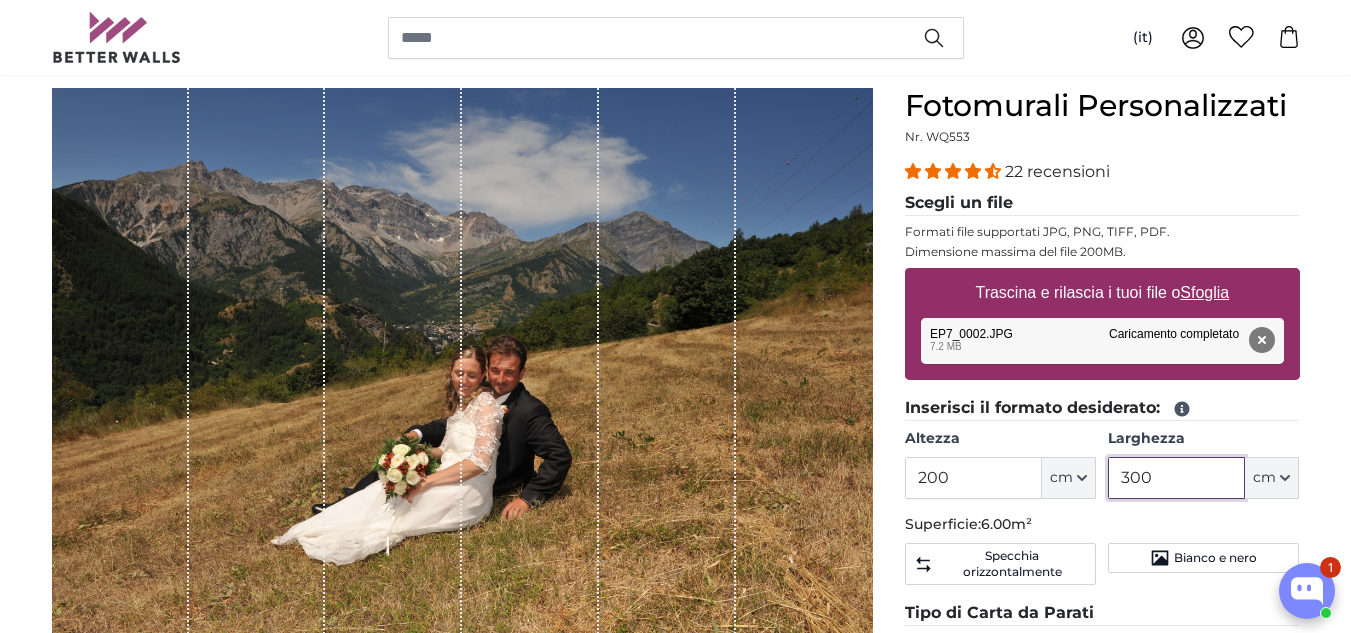 drag, startPoint x: 1181, startPoint y: 470, endPoint x: 929, endPoint y: 486, distance: 252.50743 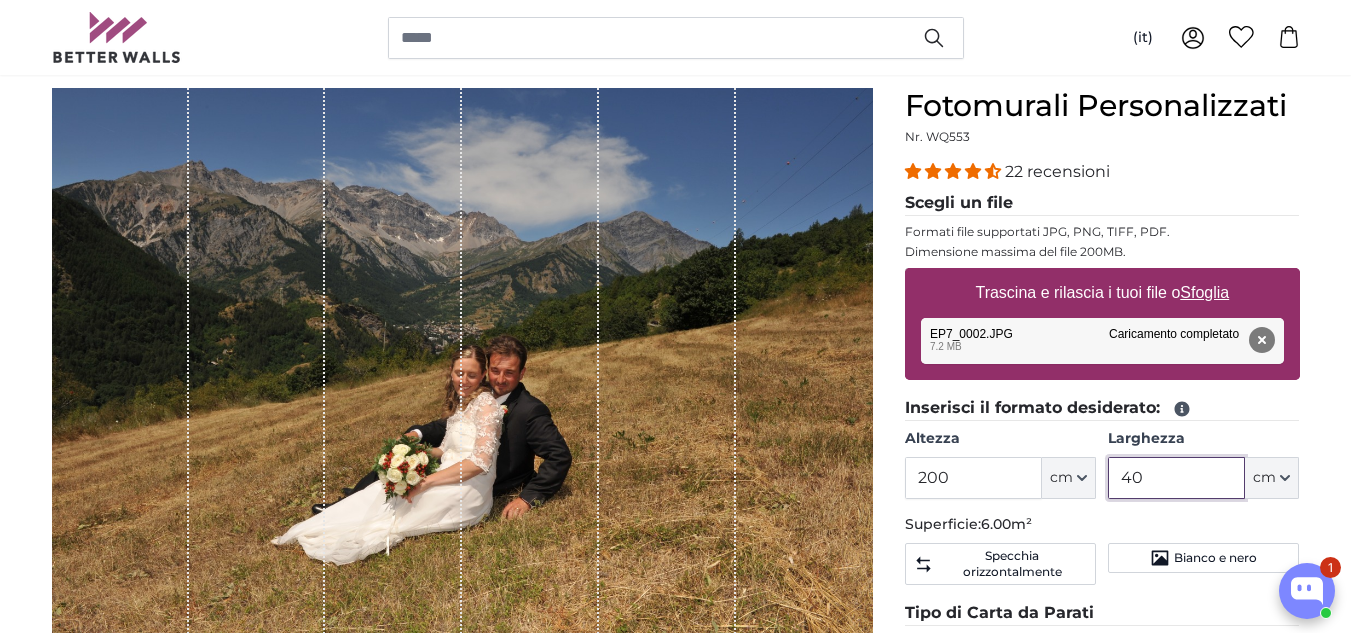 type on "400" 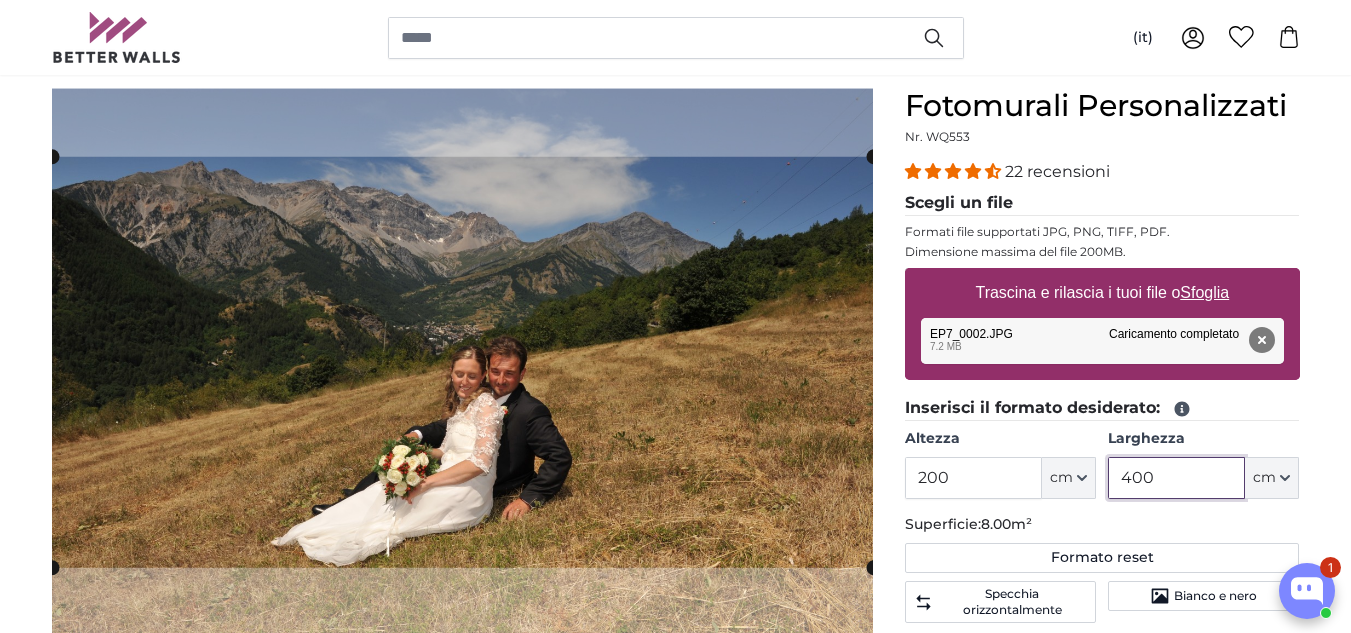 type 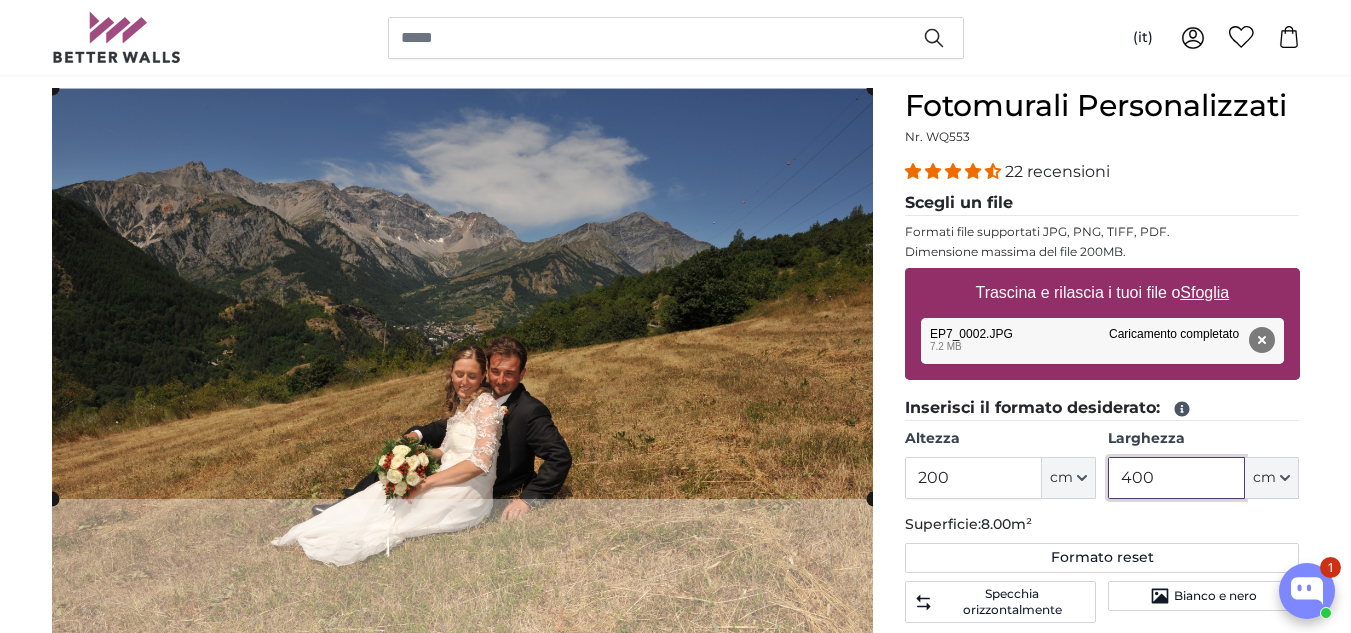 click 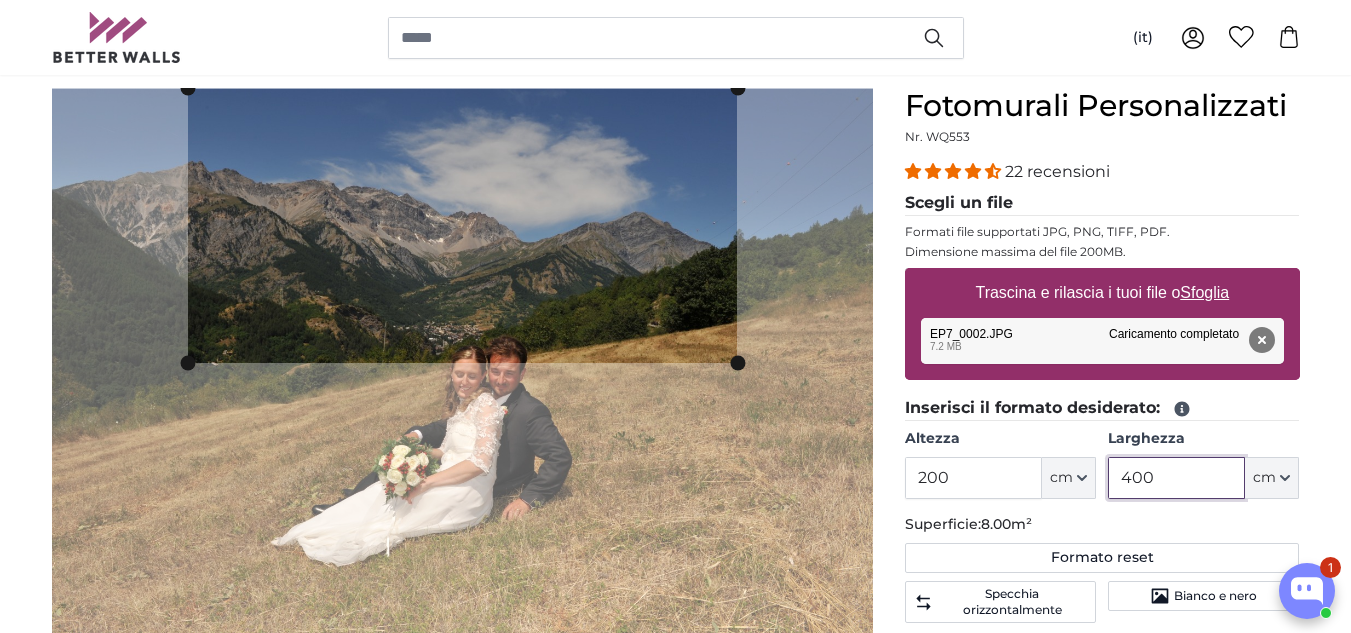 click 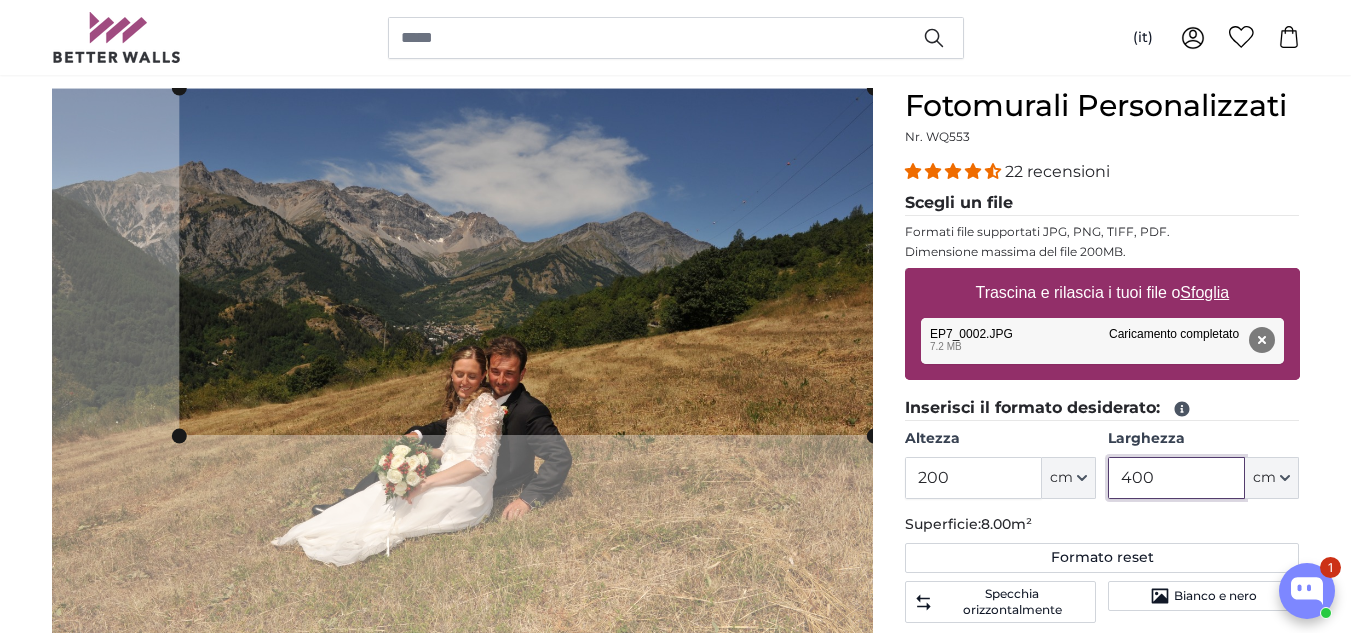 click on "Annulla
Ritaglia immagine
Mostra lunghezze
Fotomurali Personalizzati
Nr. WQ553
22 recensioni" at bounding box center (676, 577) 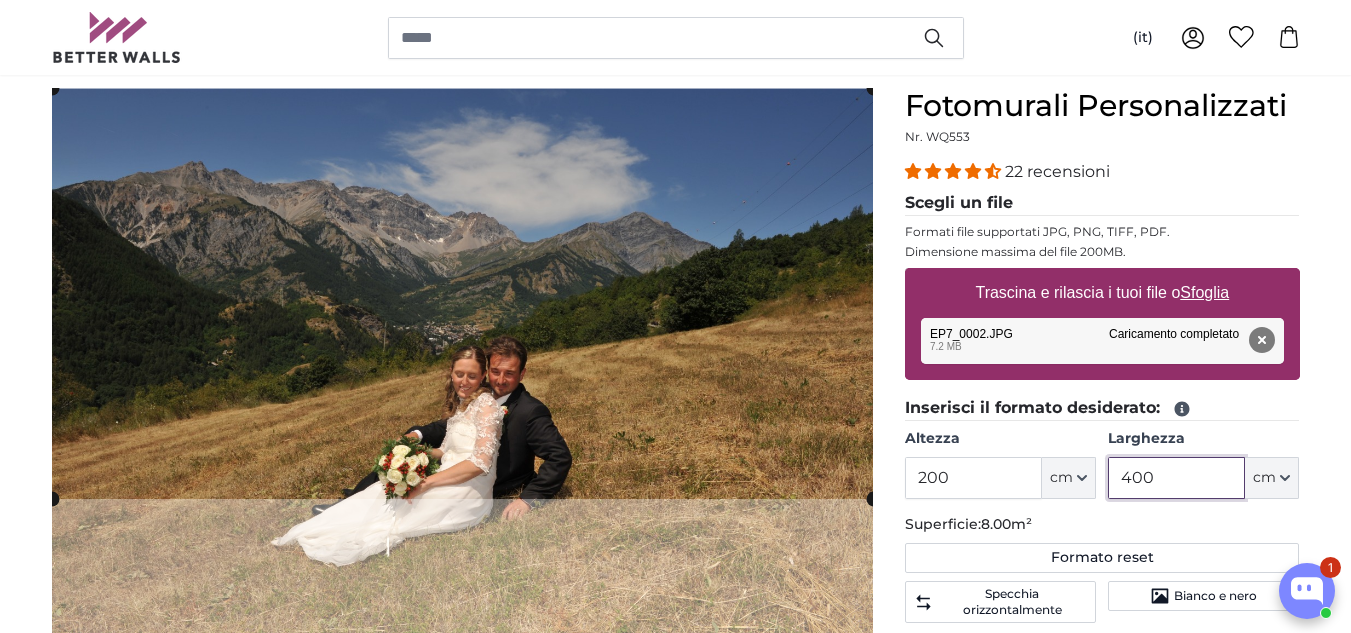 click on "Fotomurali Personalizzati
Fotomurali Personalizzati
Fotomurali Personalizzati
[PERSON_NAME] immagine" at bounding box center [675, 2698] 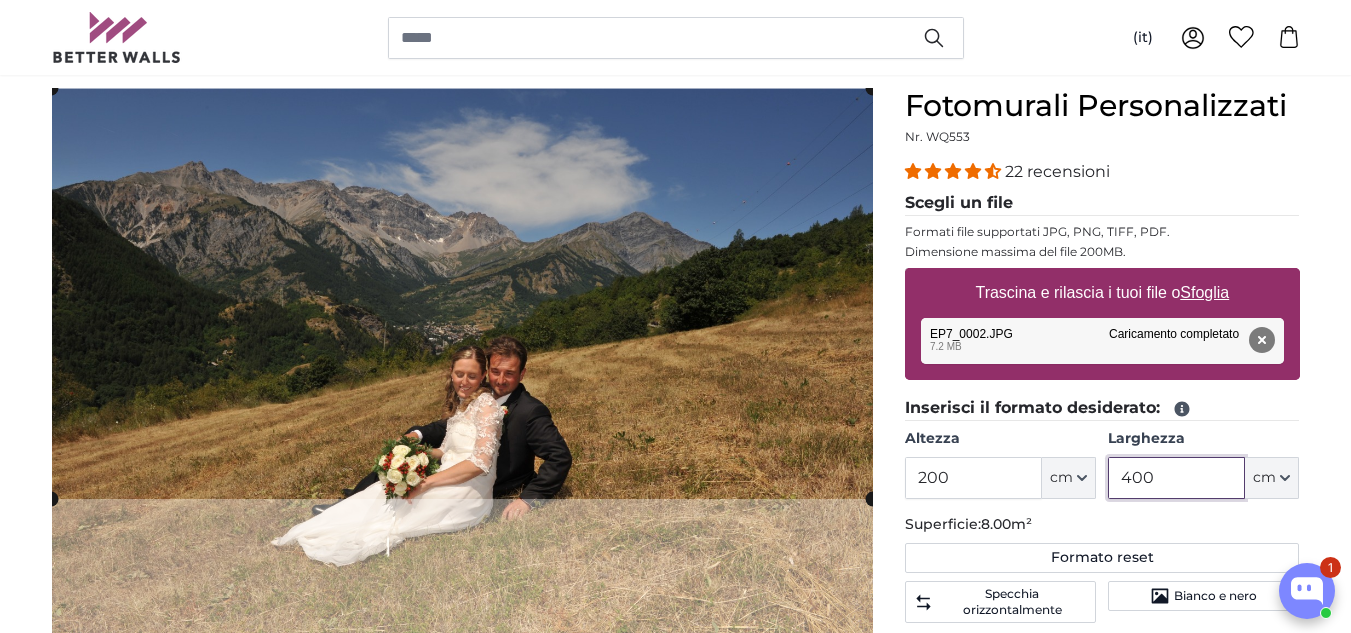 type on "400" 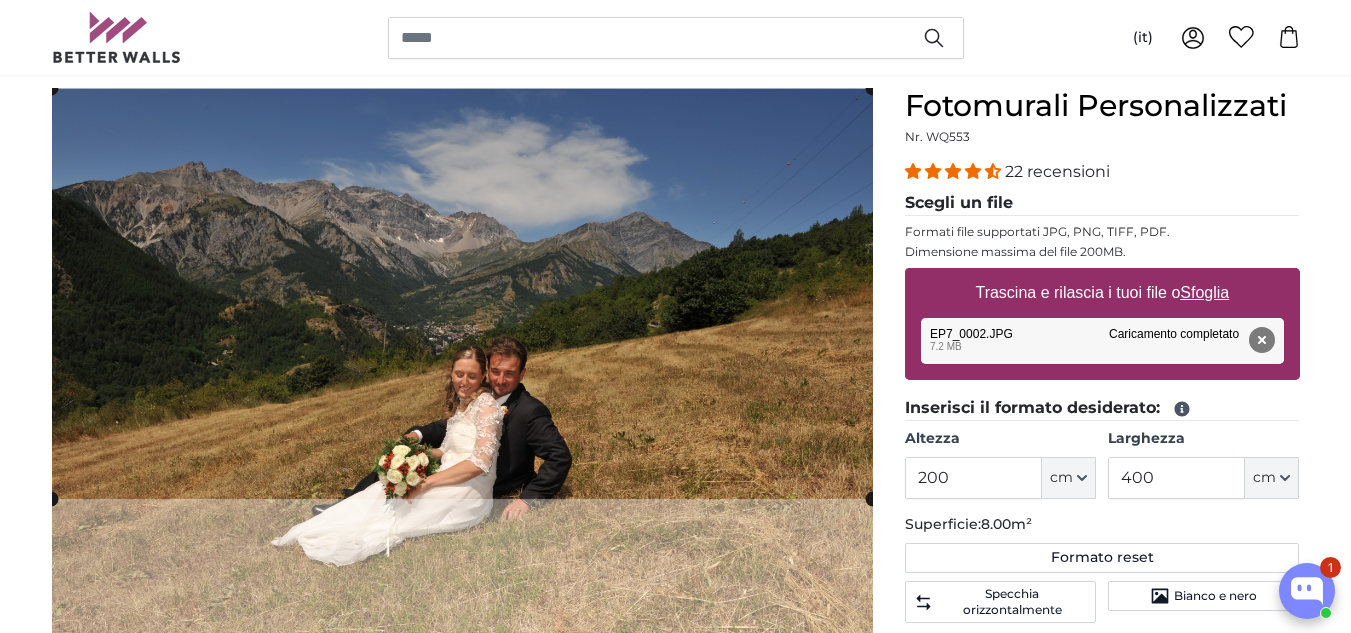 click on "Trascina e rilascia i tuoi file o  Sfoglia" at bounding box center [1102, 293] 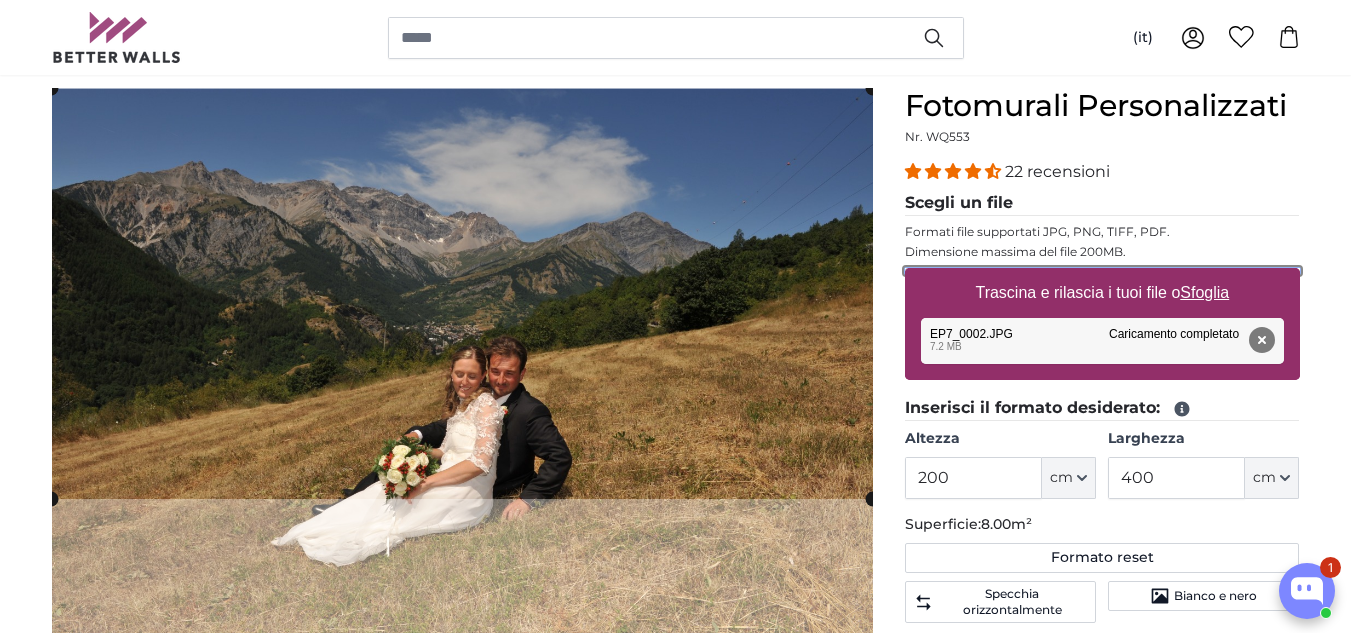 type on "**********" 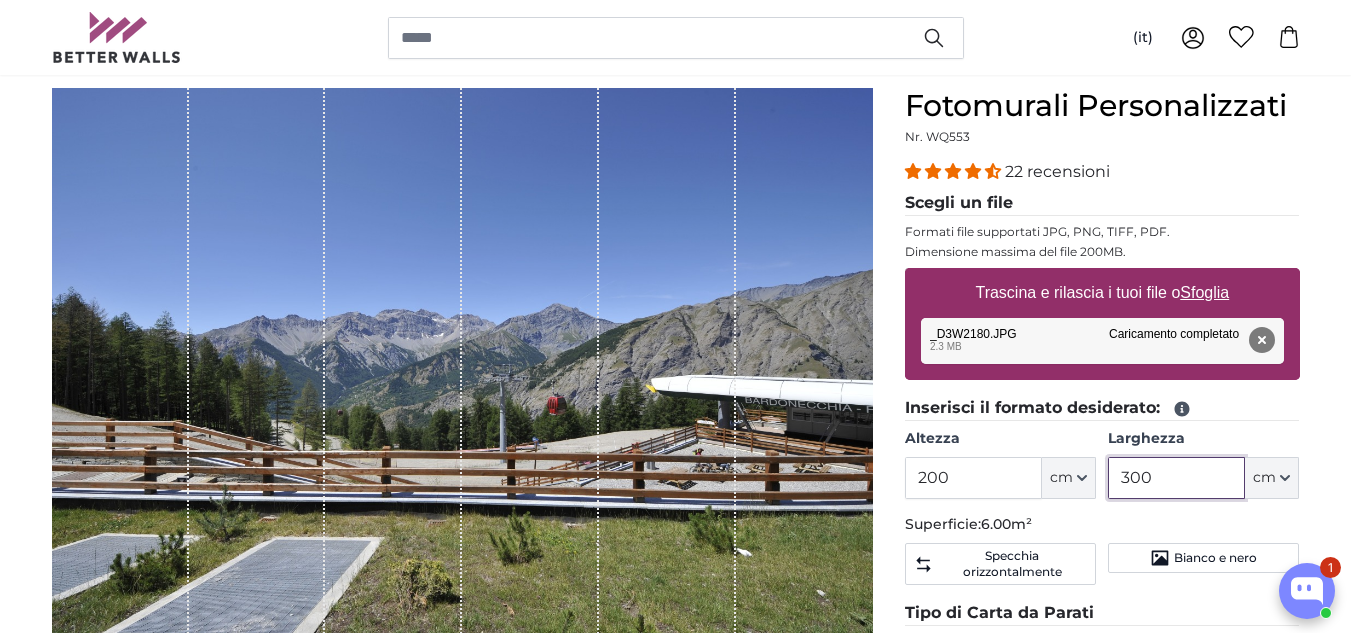 drag, startPoint x: 1131, startPoint y: 467, endPoint x: 1109, endPoint y: 467, distance: 22 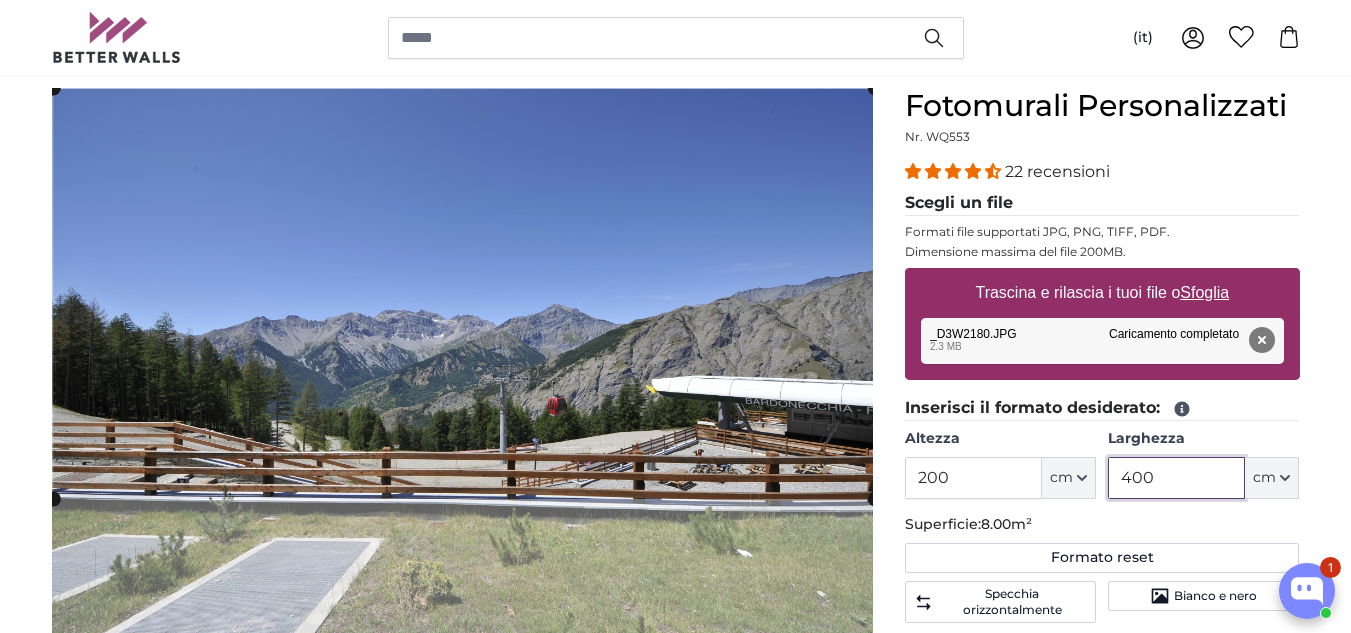 click 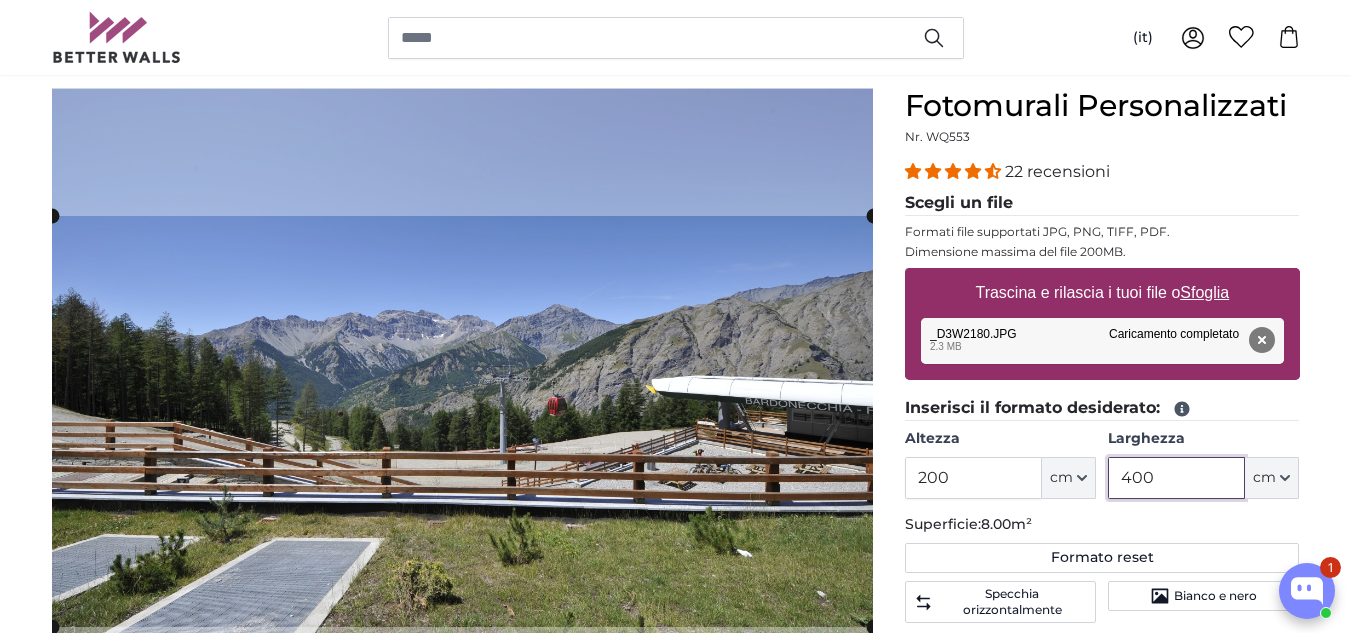 click 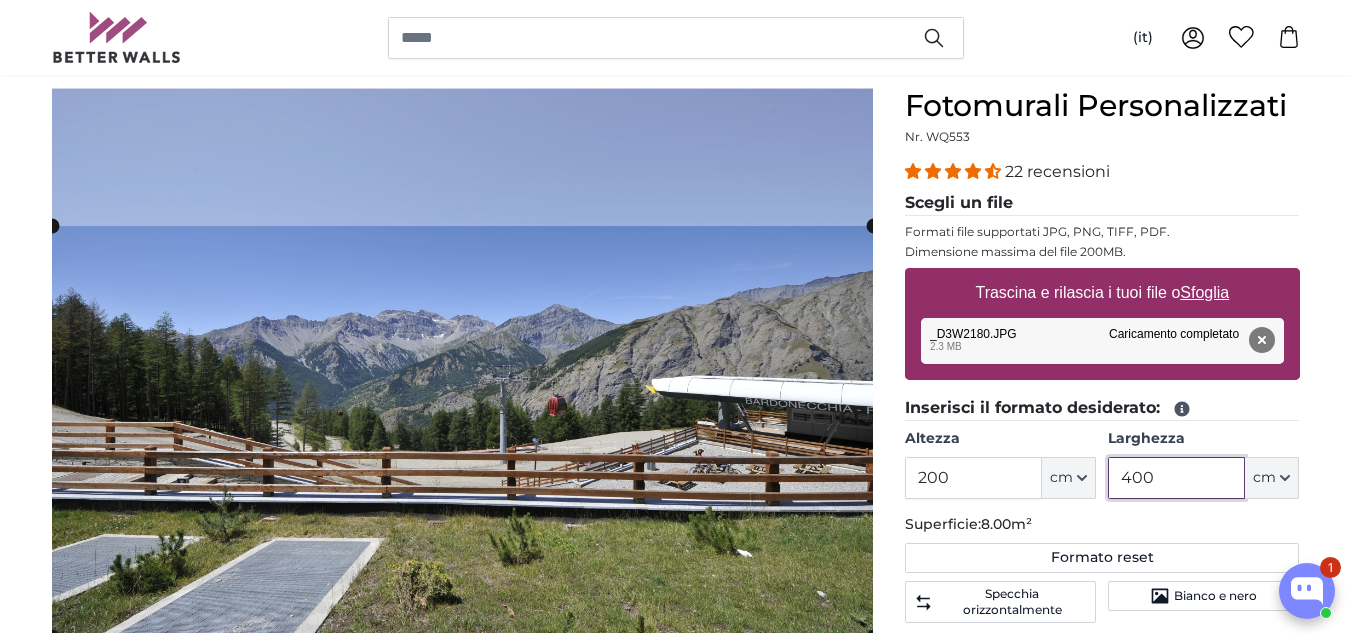 click 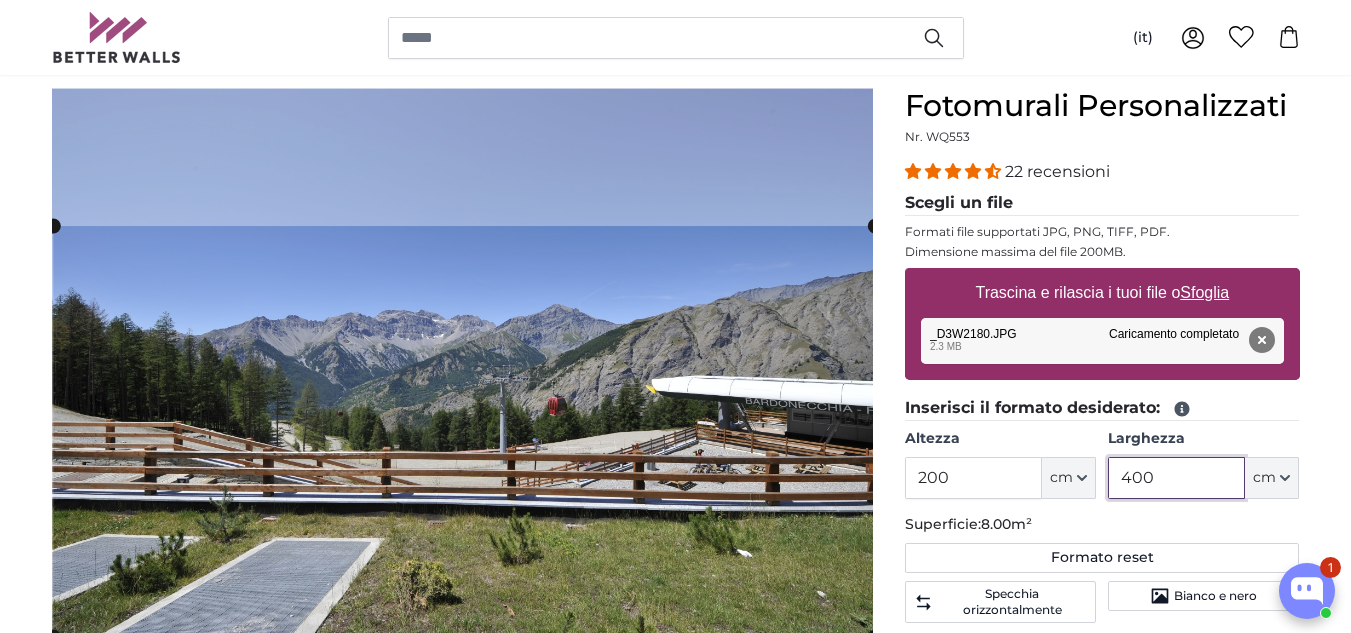 click 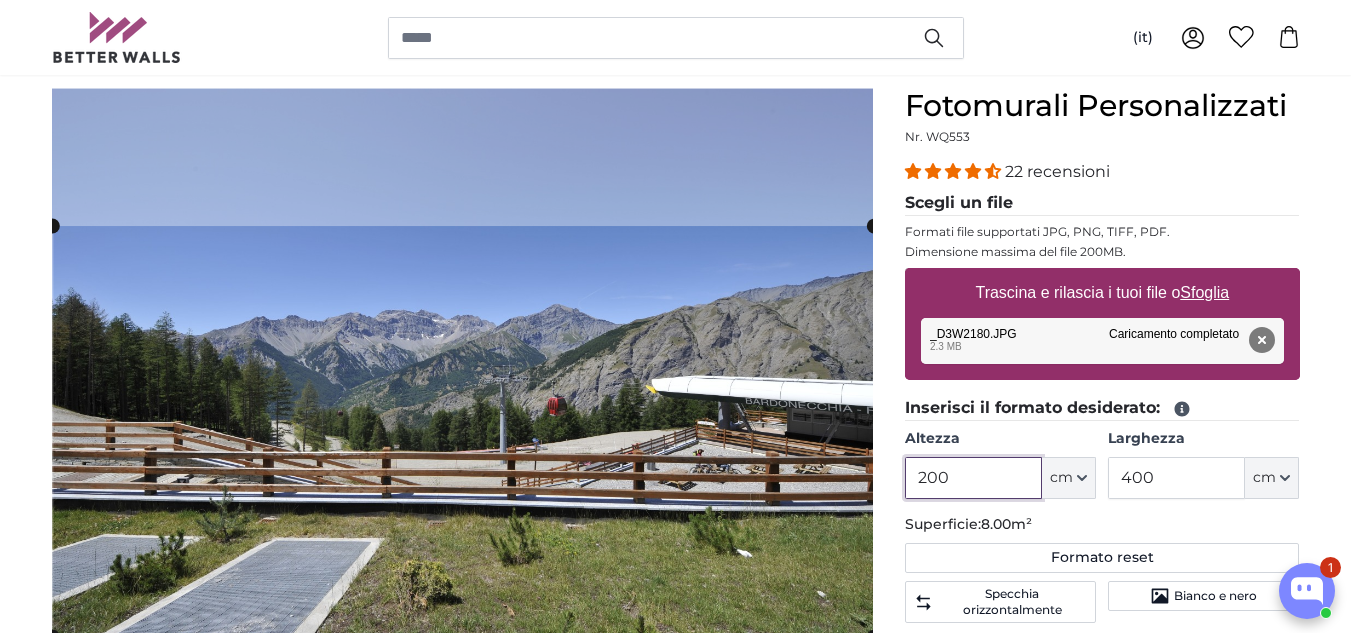 click on "200" at bounding box center [973, 478] 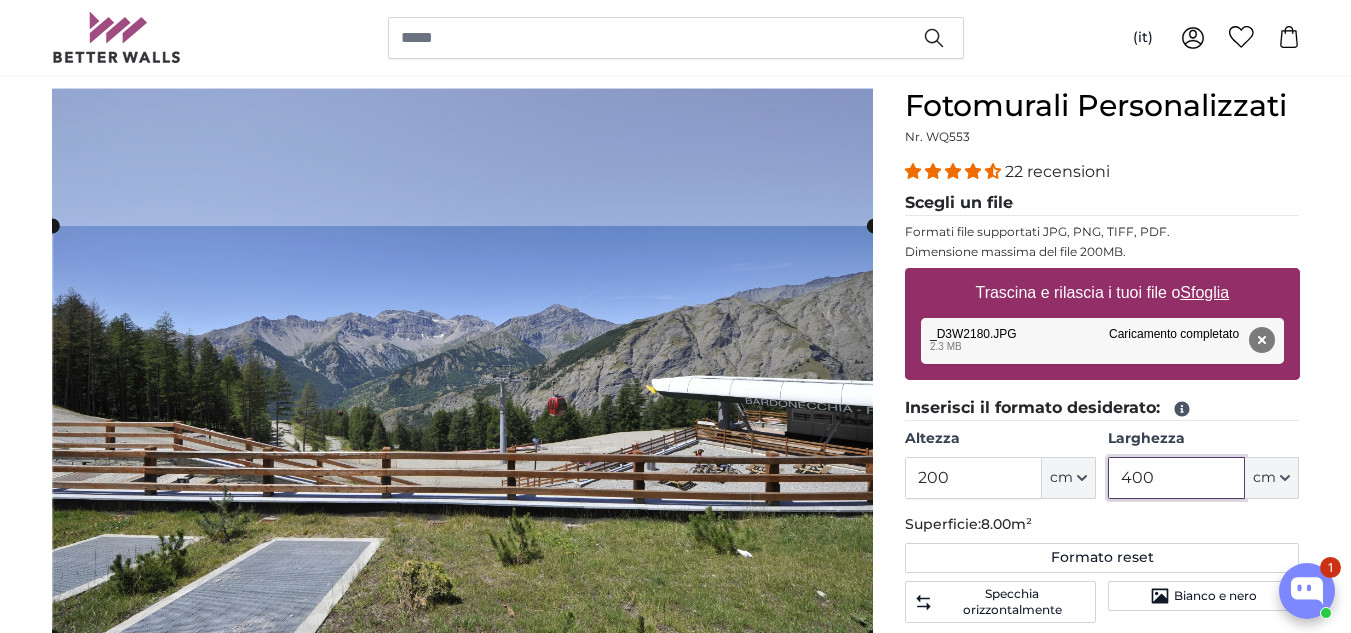 click on "400" at bounding box center (1176, 478) 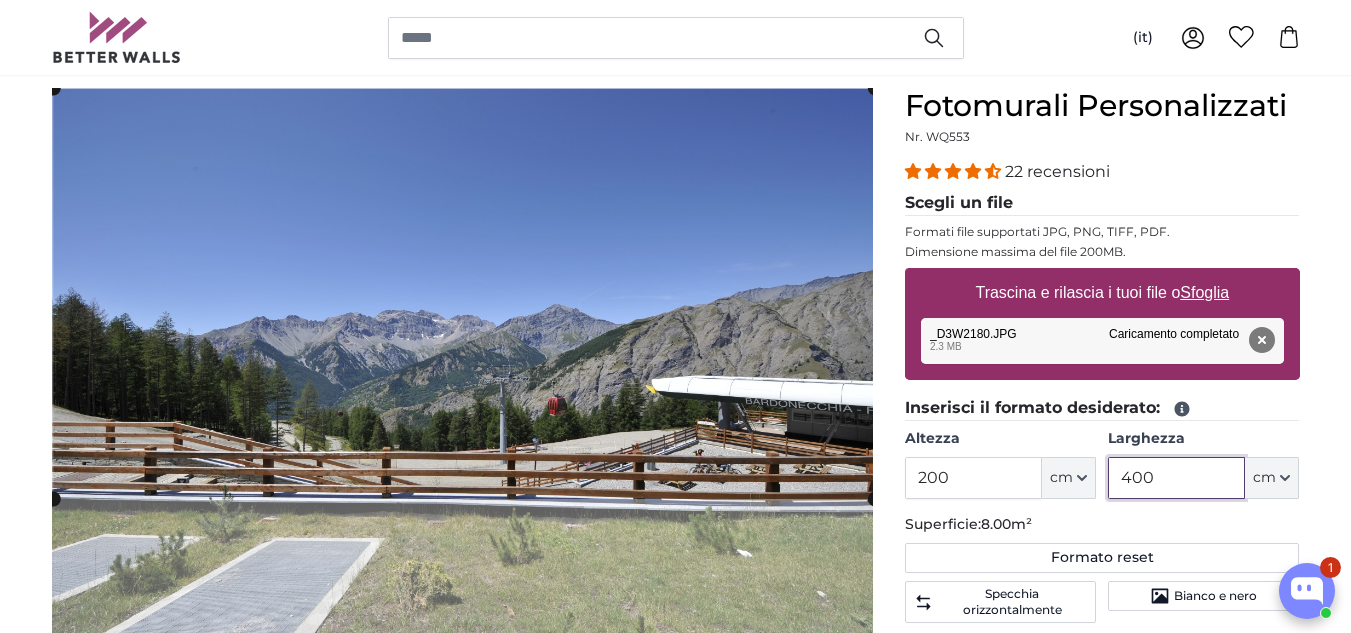 click 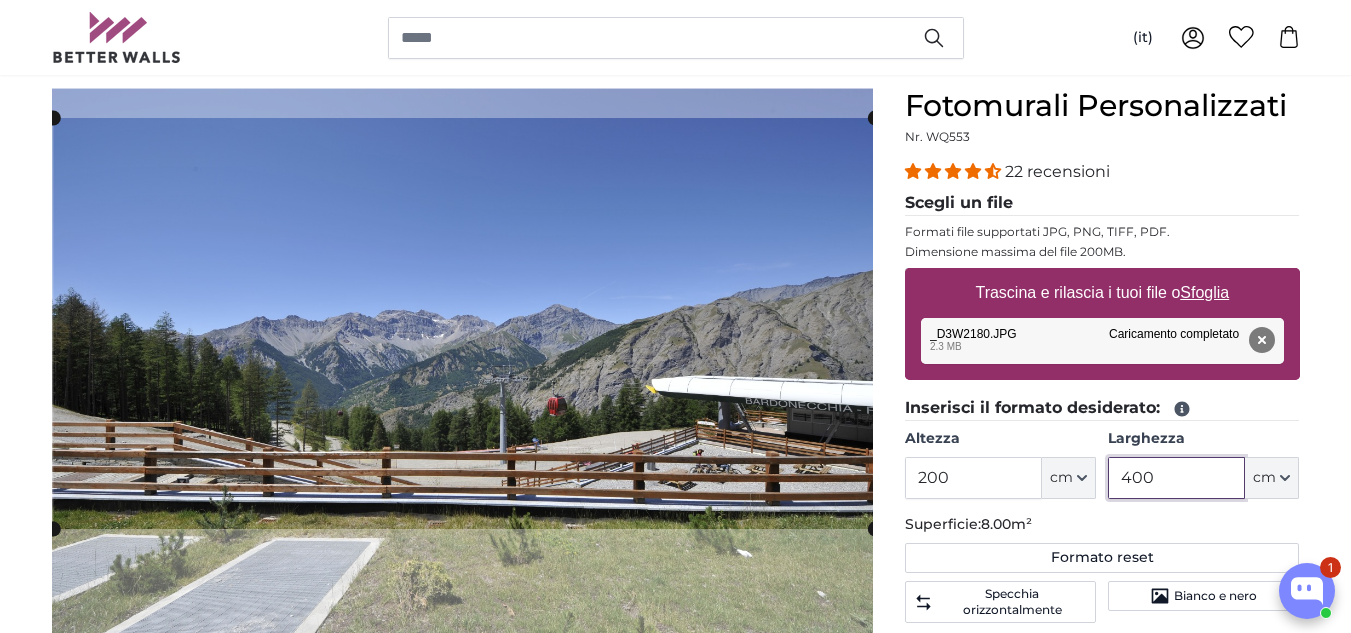 click 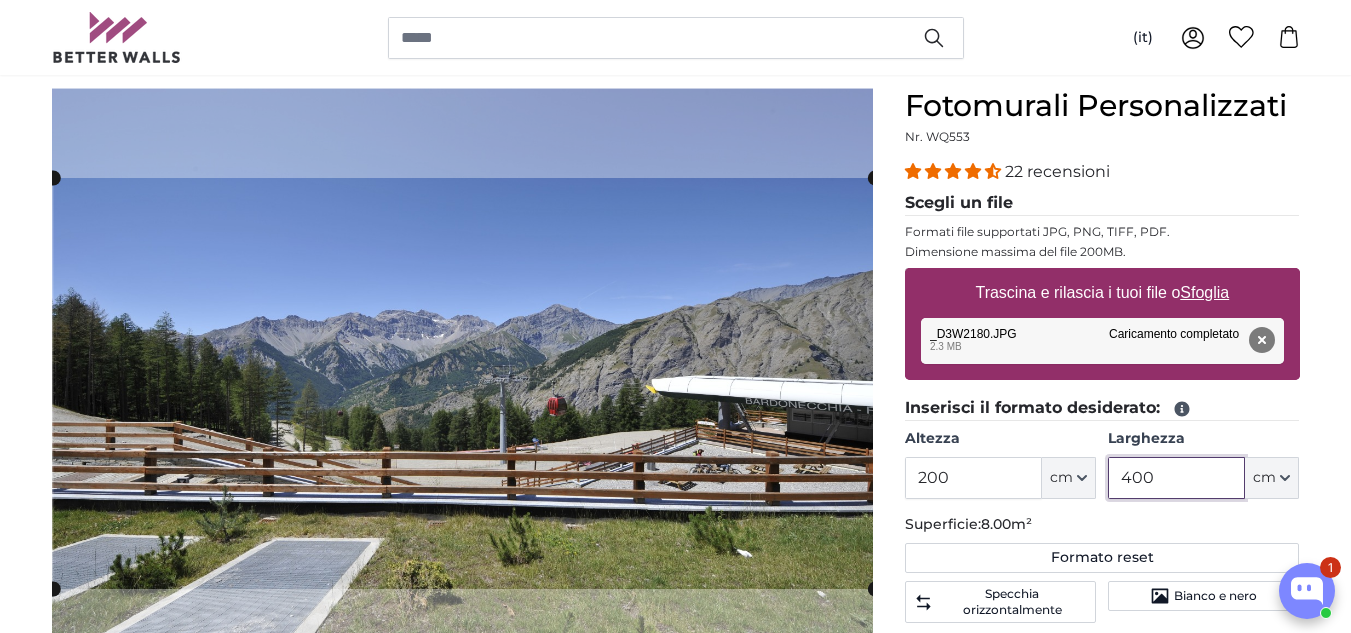 click 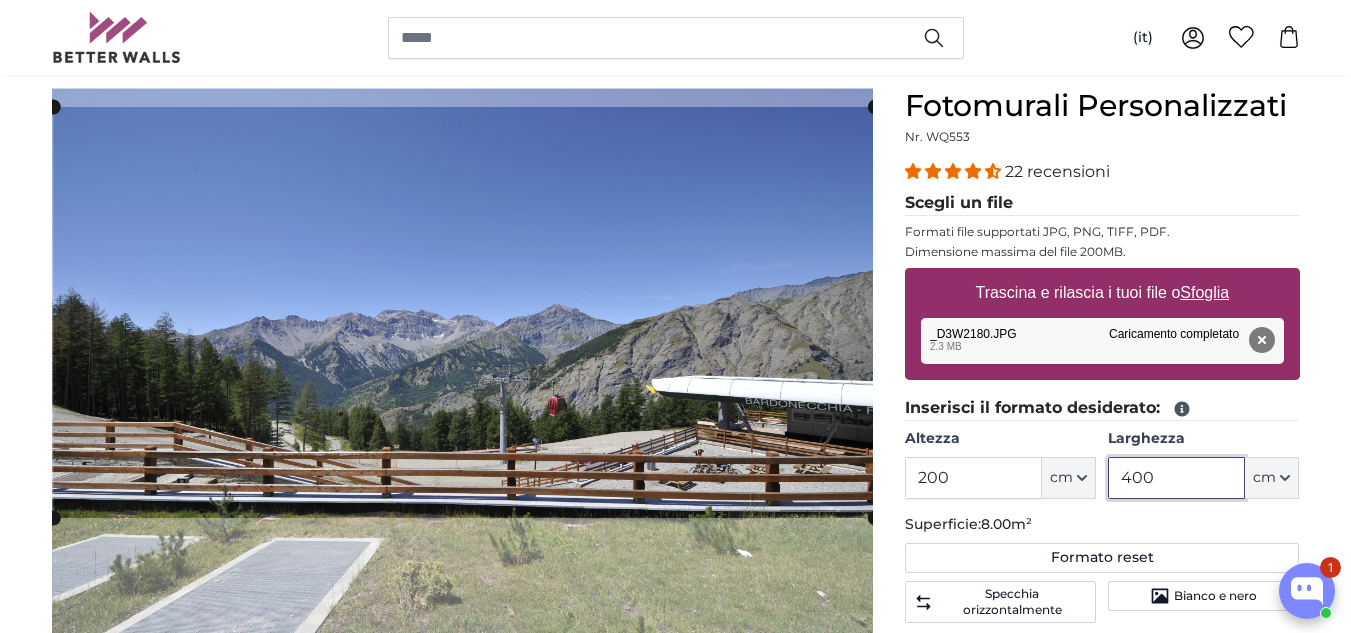 click 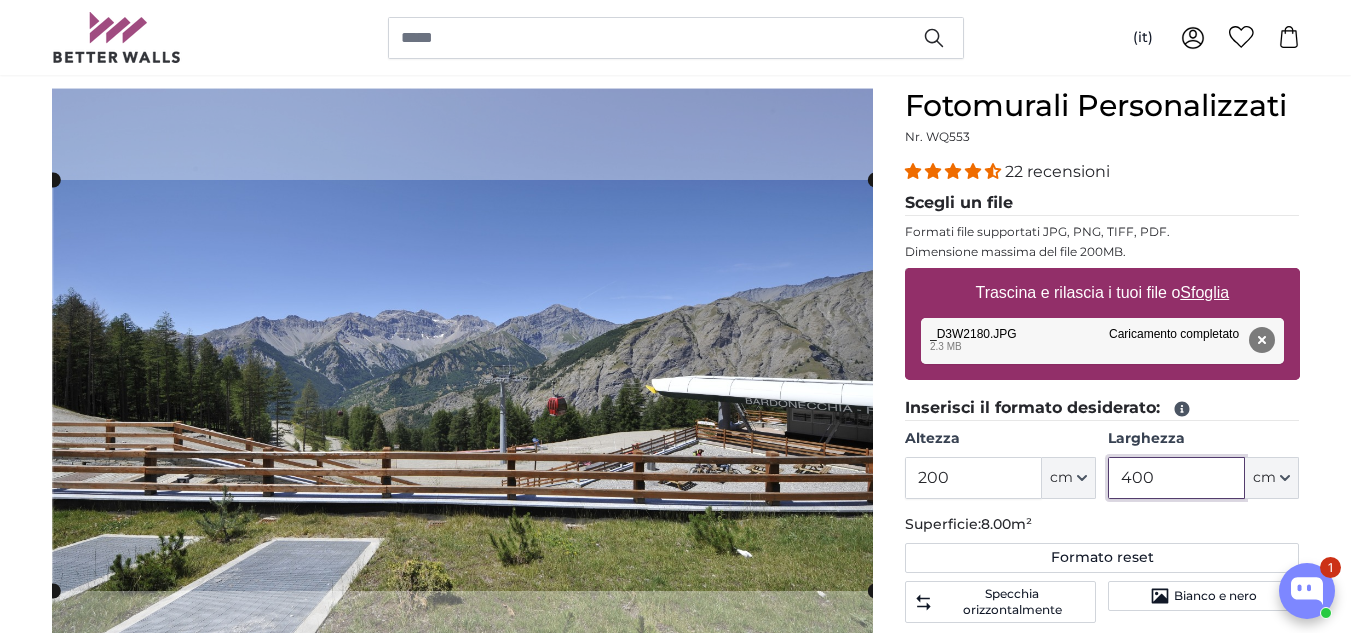 click 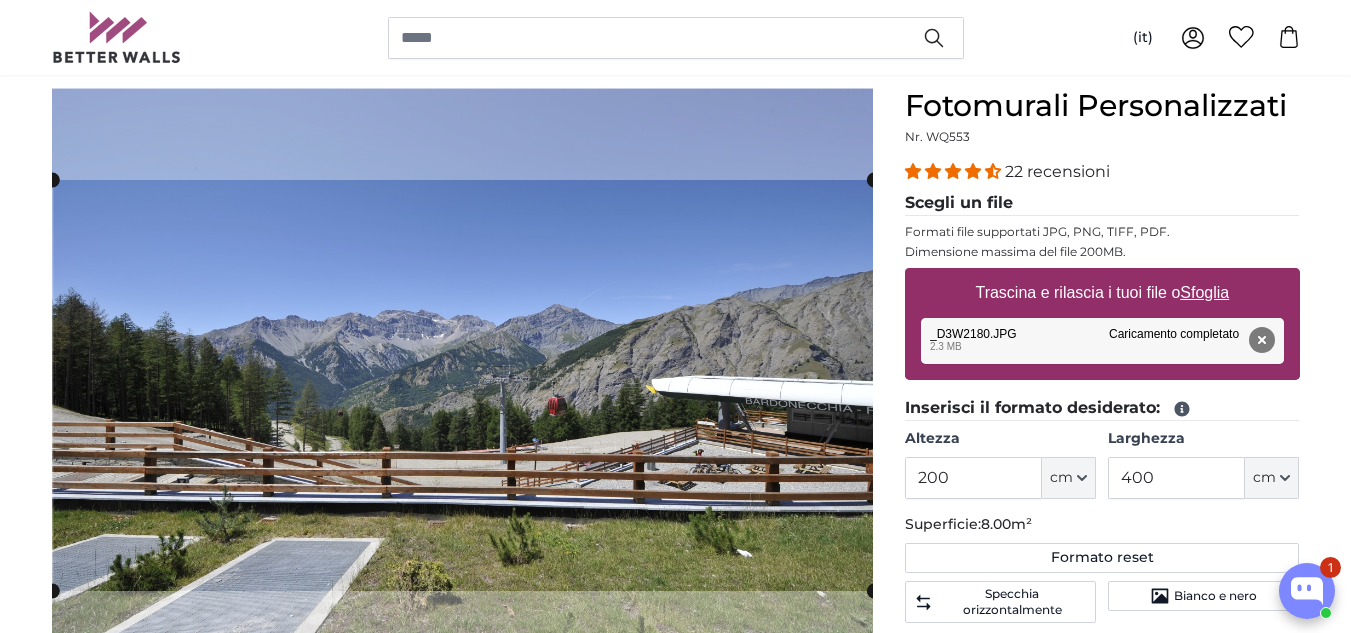 click on "Rimuovi Riprova Rimuovi Carica Annulla Riprova Rimuovi _D3W2180.JPG edit 2.3 MB Caricamento completato tocca per annullare" at bounding box center [1102, 341] 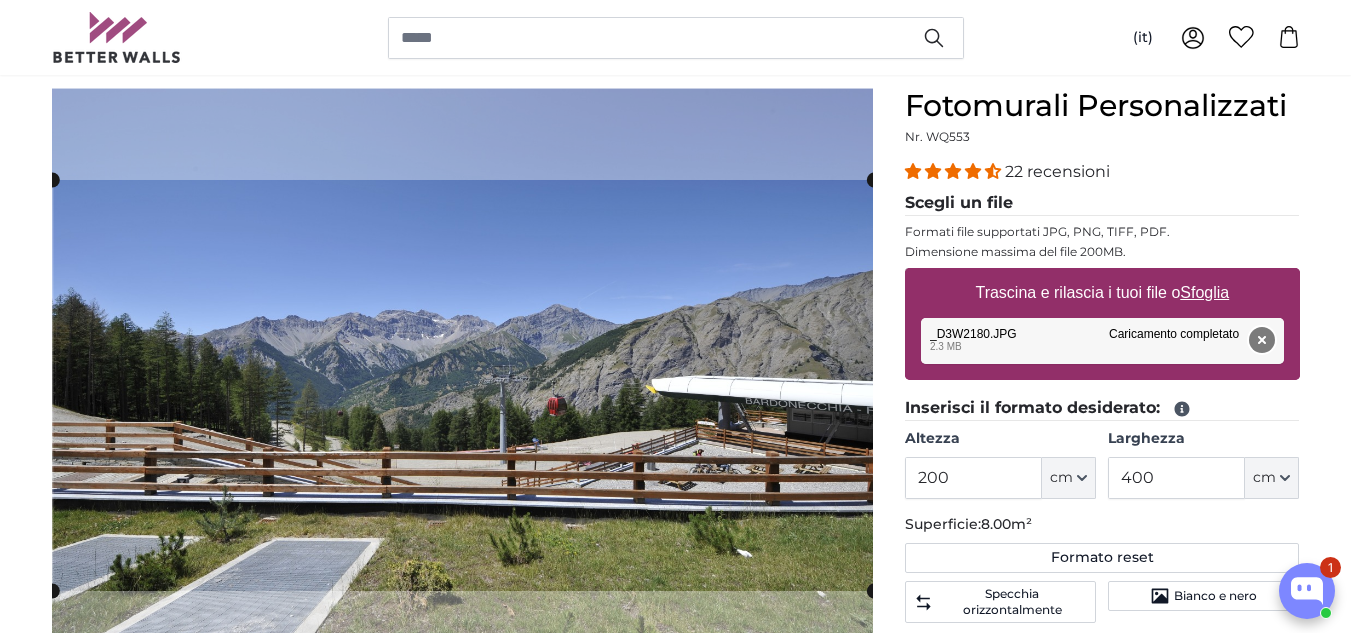 click on "Rimuovi" at bounding box center [1261, 340] 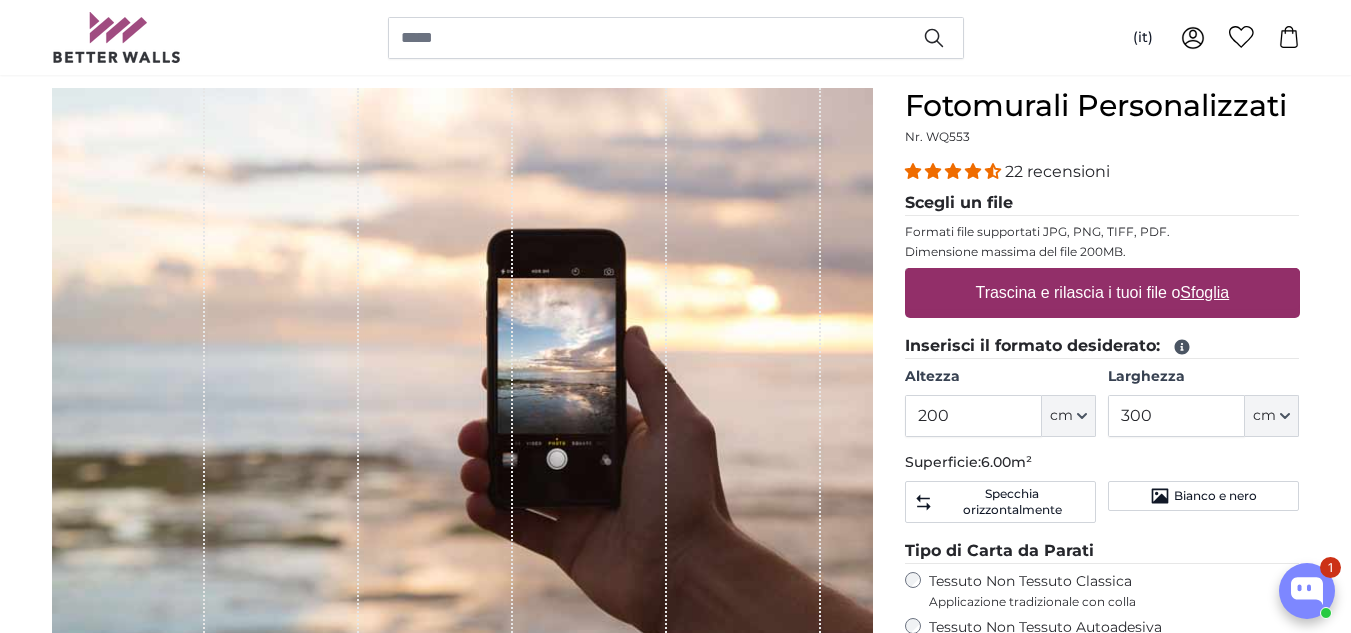 click on "Trascina e rilascia i tuoi file o  Sfoglia" at bounding box center [1102, 293] 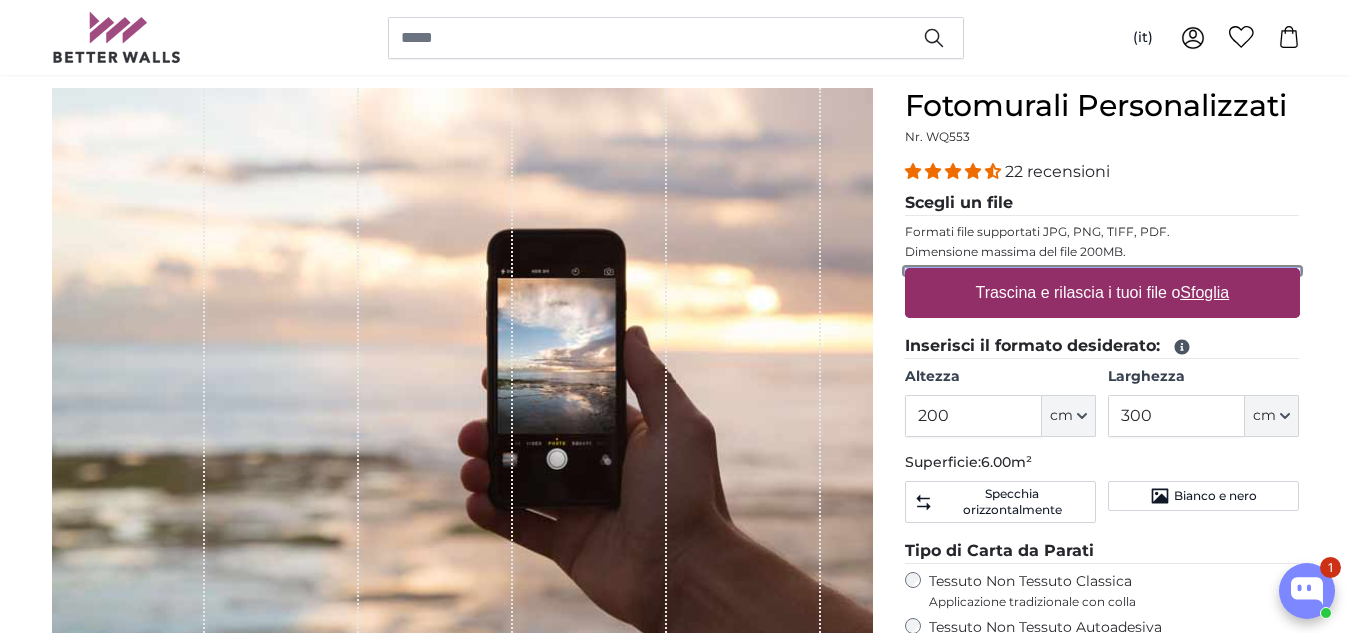 type on "**********" 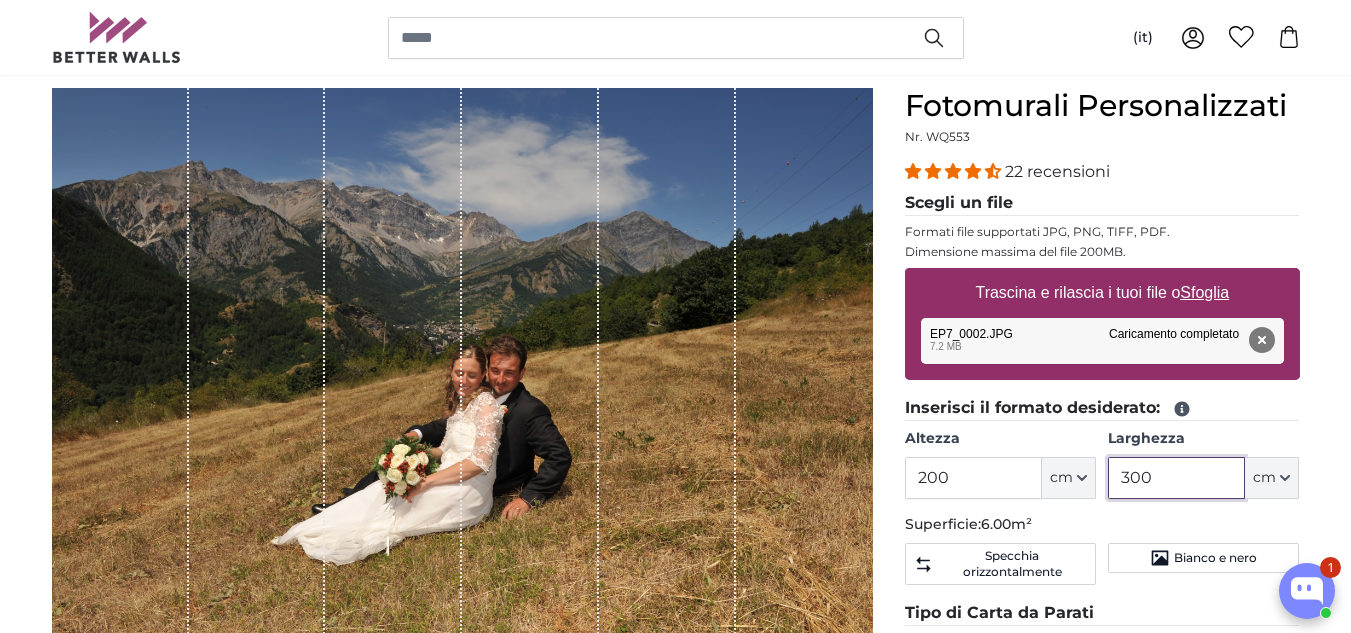 drag, startPoint x: 1138, startPoint y: 468, endPoint x: 1099, endPoint y: 464, distance: 39.20459 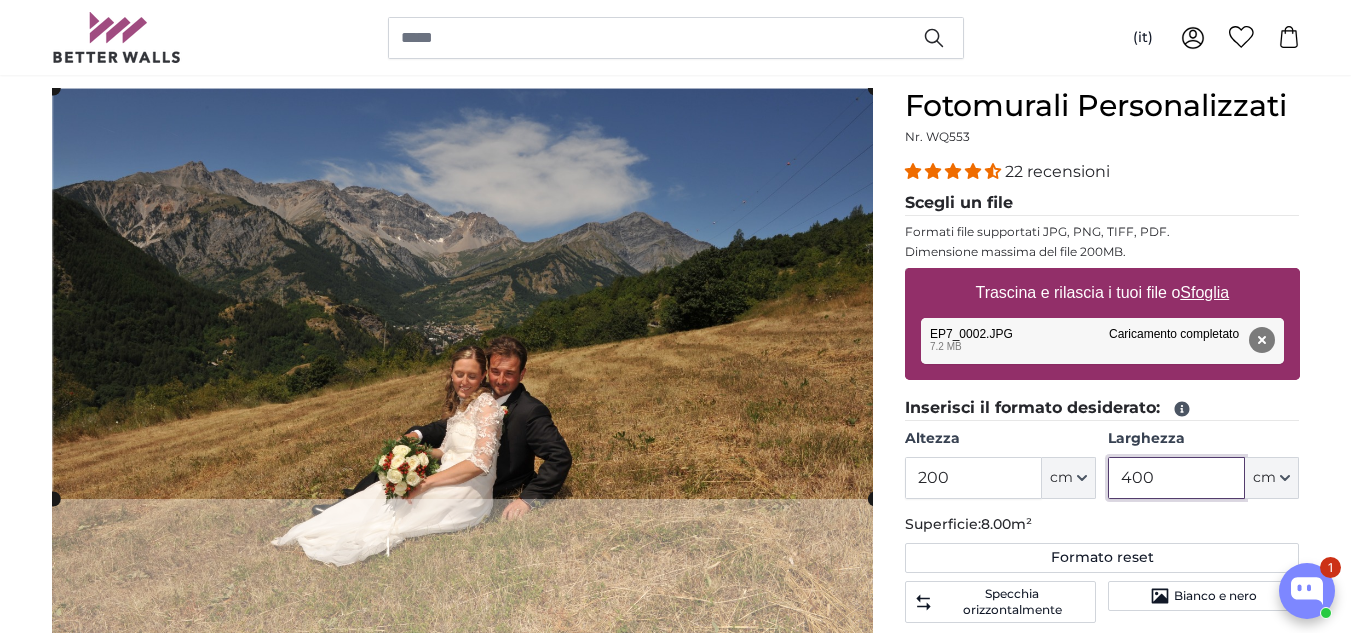 click 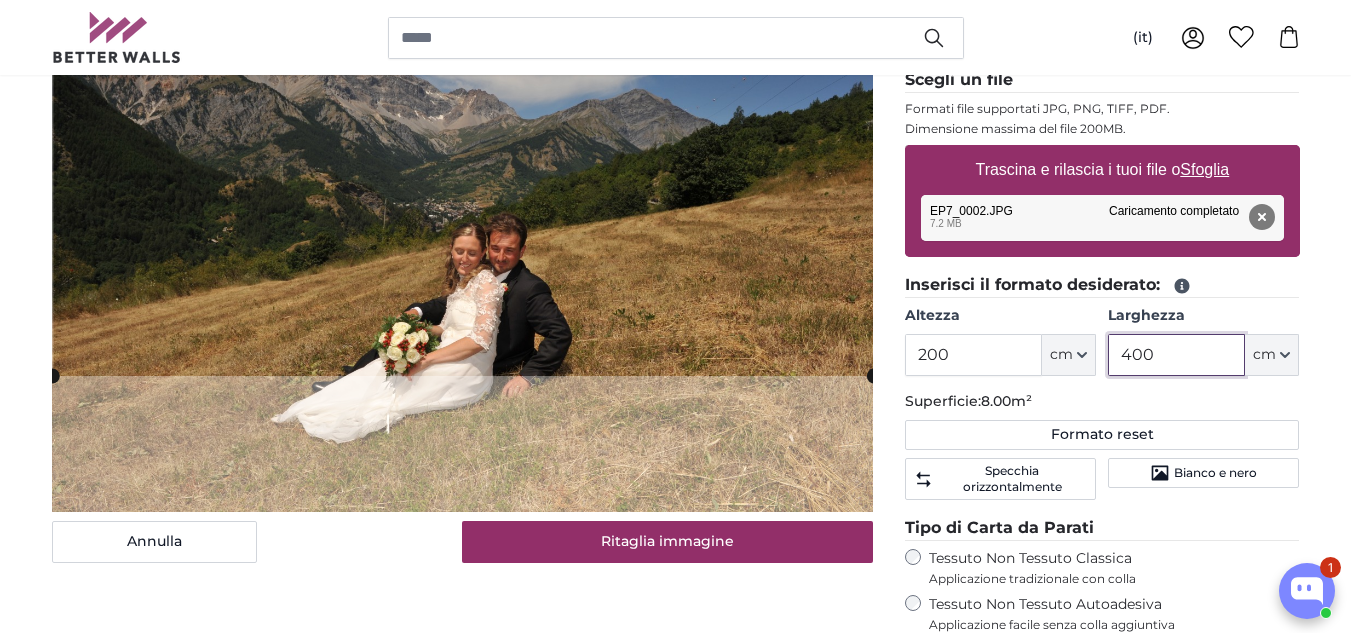 scroll, scrollTop: 305, scrollLeft: 0, axis: vertical 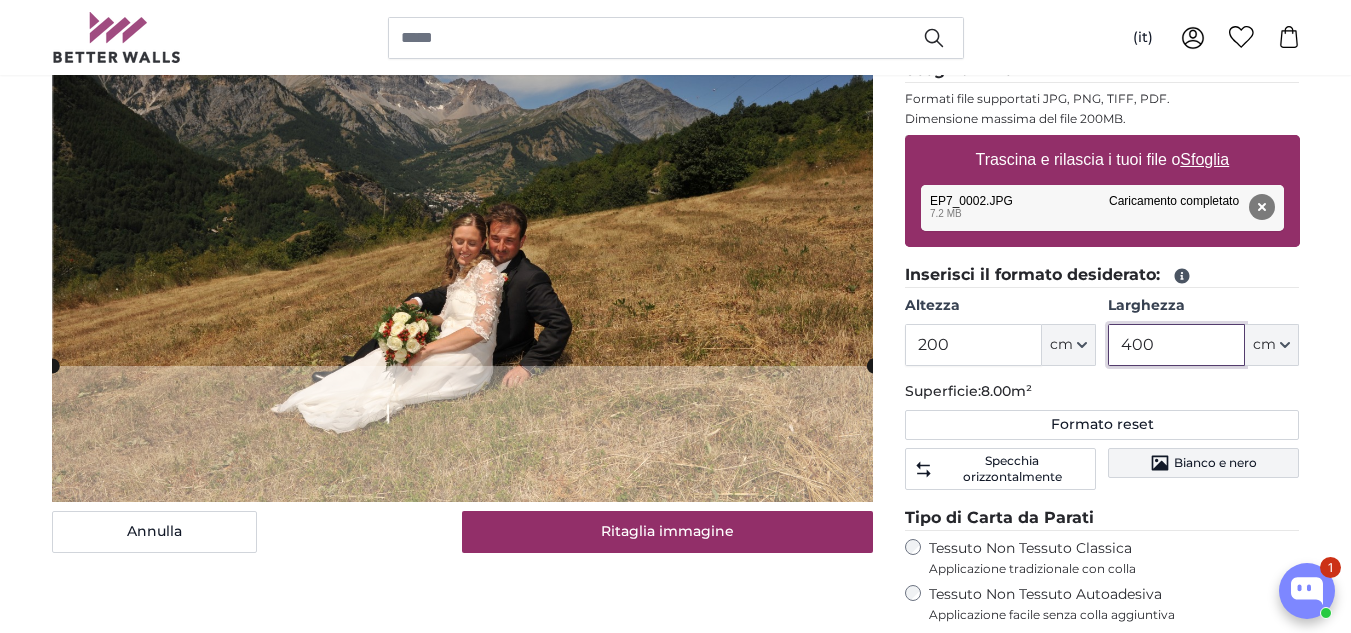 type on "400" 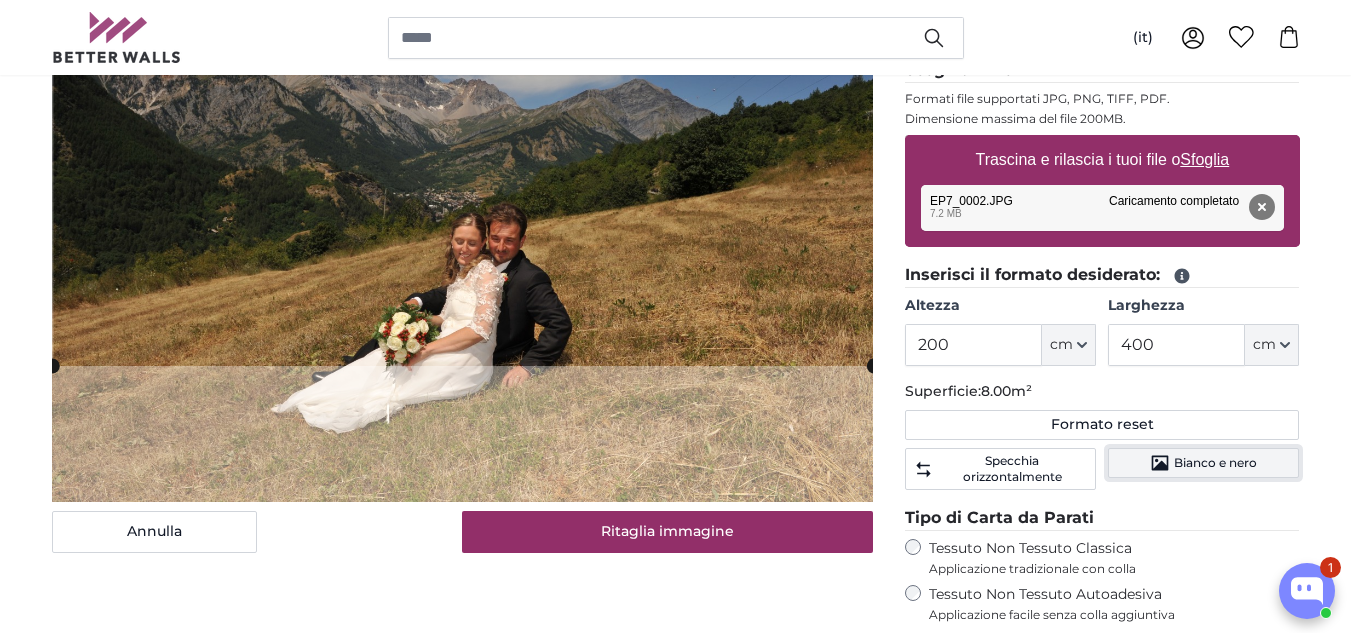 click on "Bianco e nero" 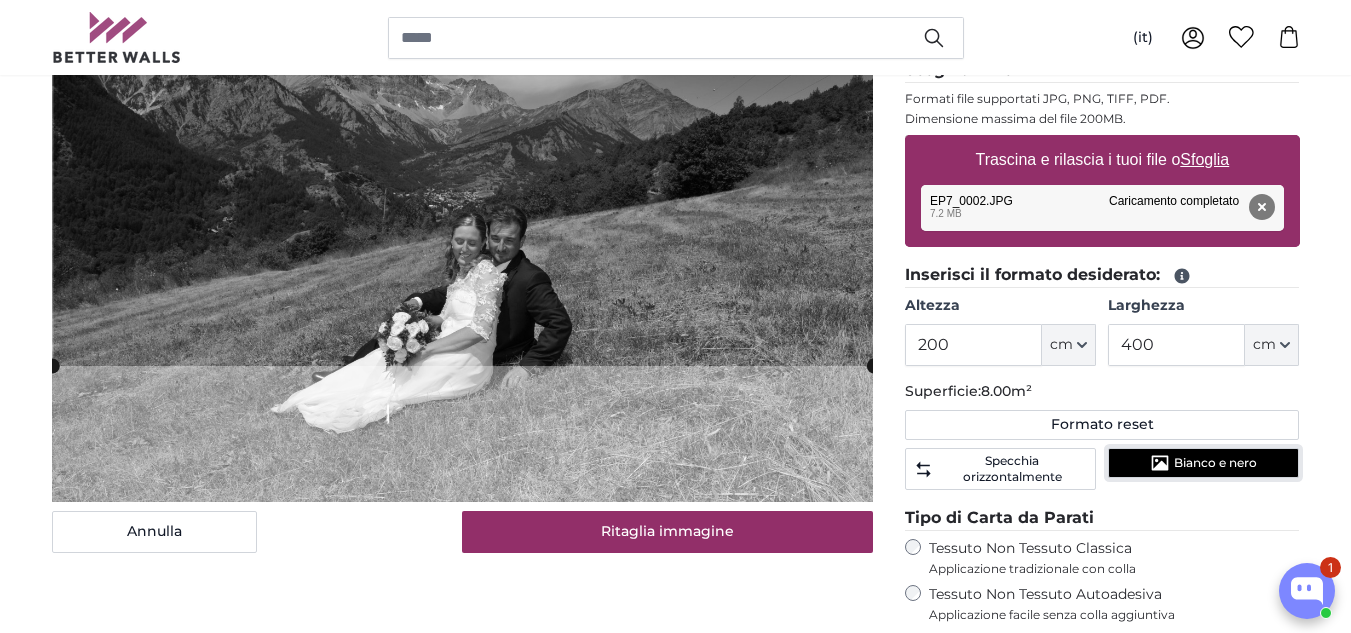 click on "Bianco e nero" 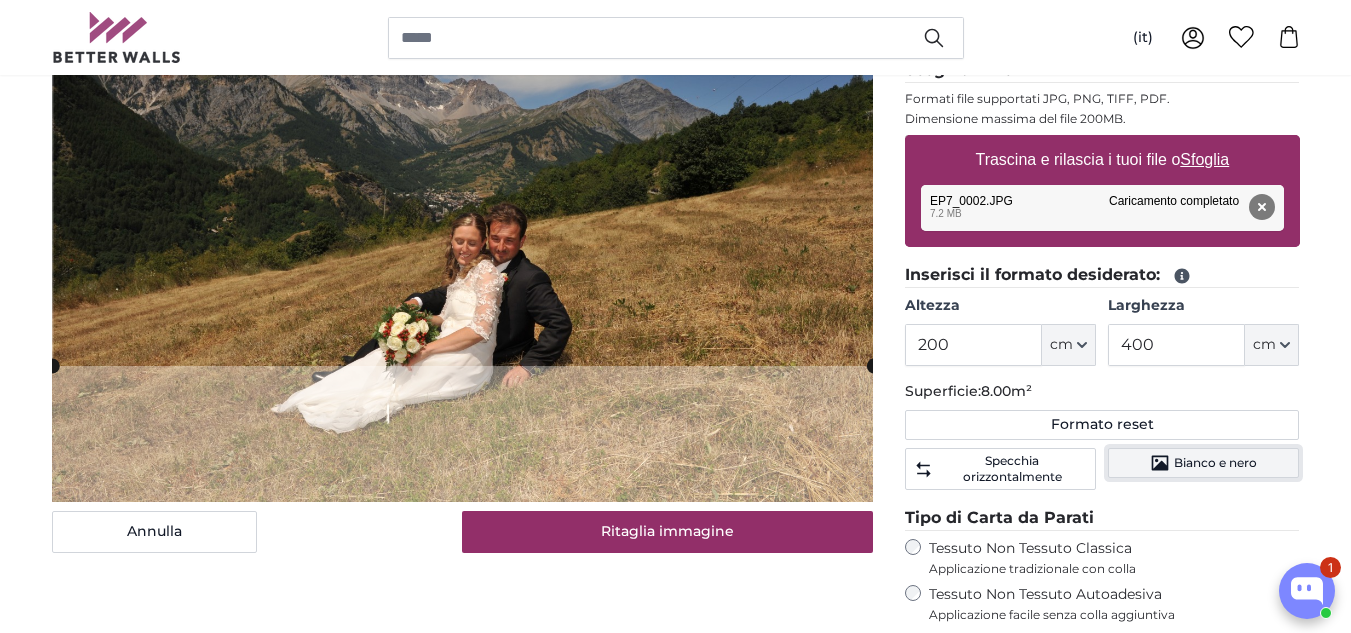 click on "Bianco e nero" 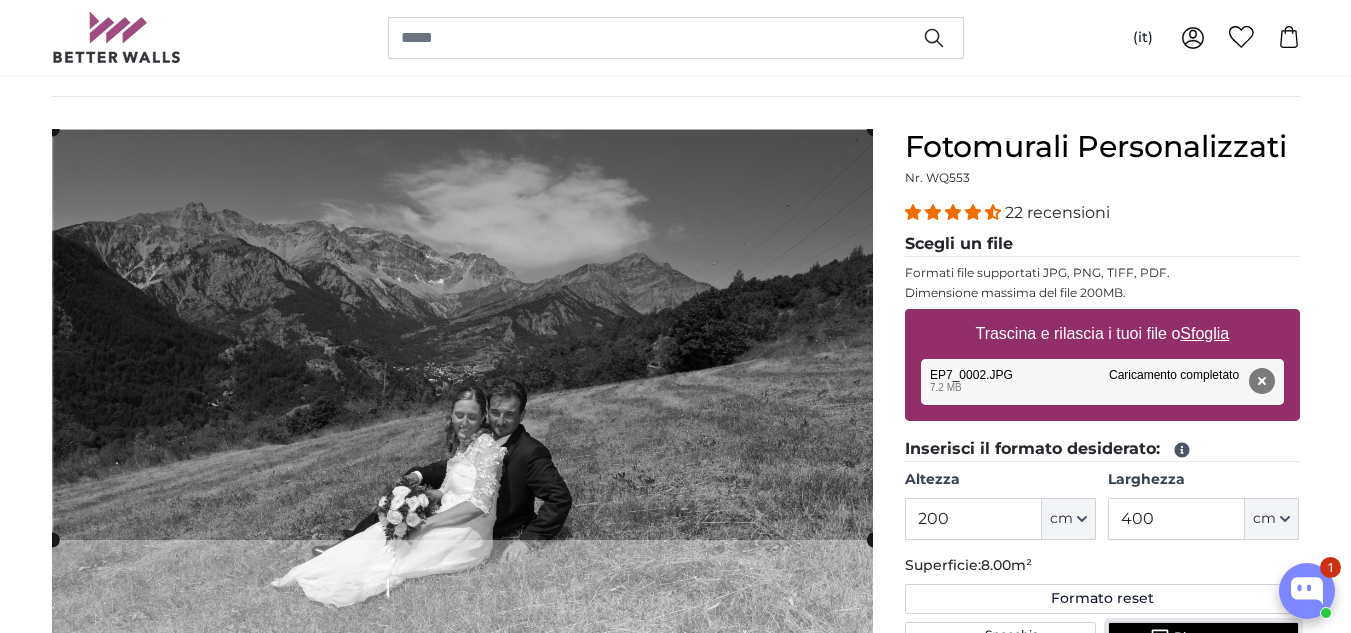 scroll, scrollTop: 110, scrollLeft: 0, axis: vertical 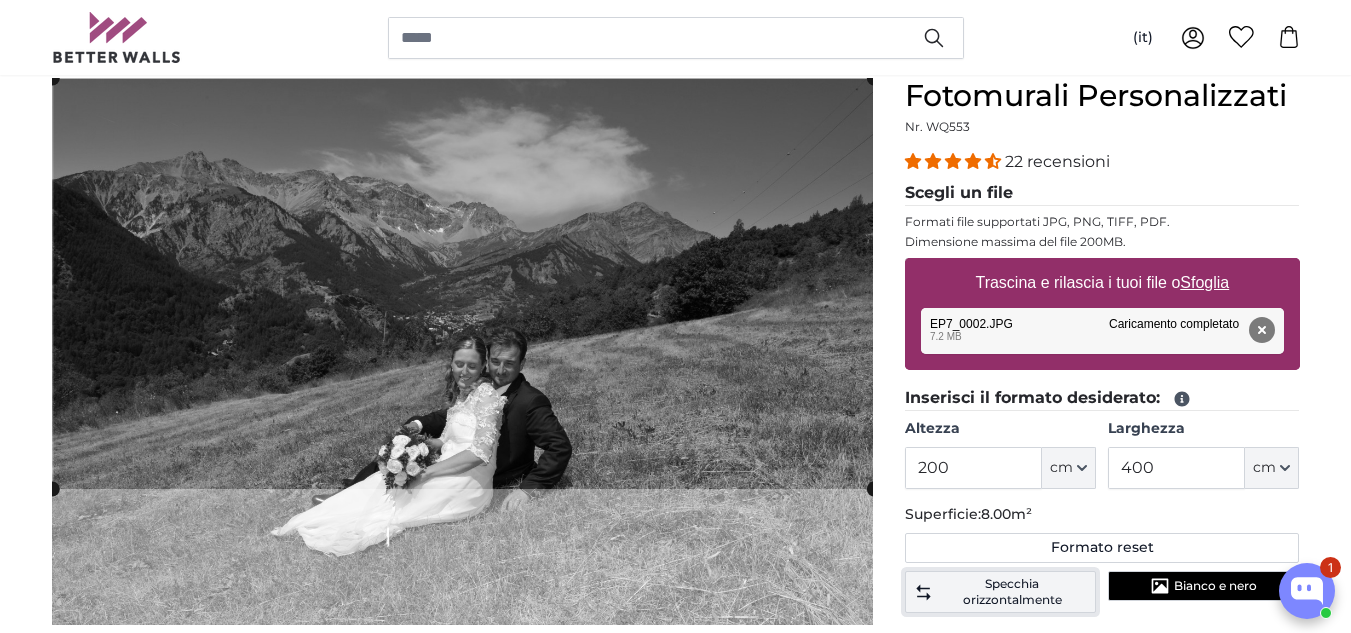 click on "Specchia orizzontalmente" 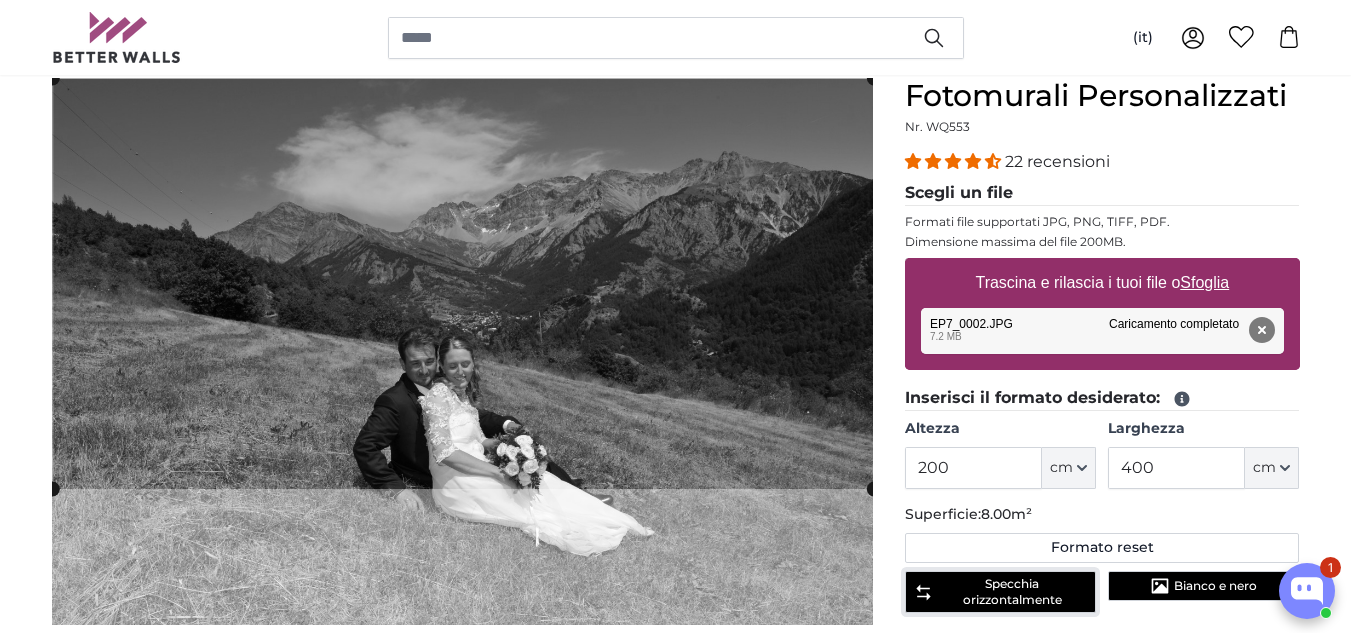 click on "Specchia orizzontalmente" 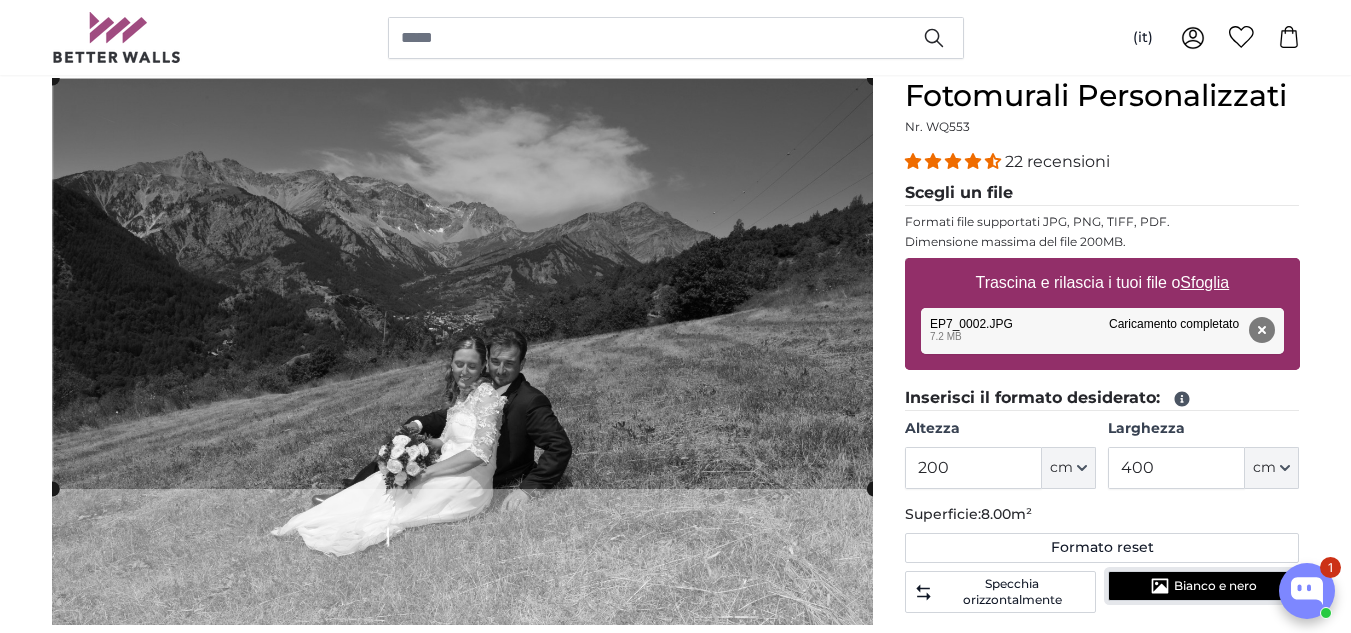 click on "Bianco e nero" 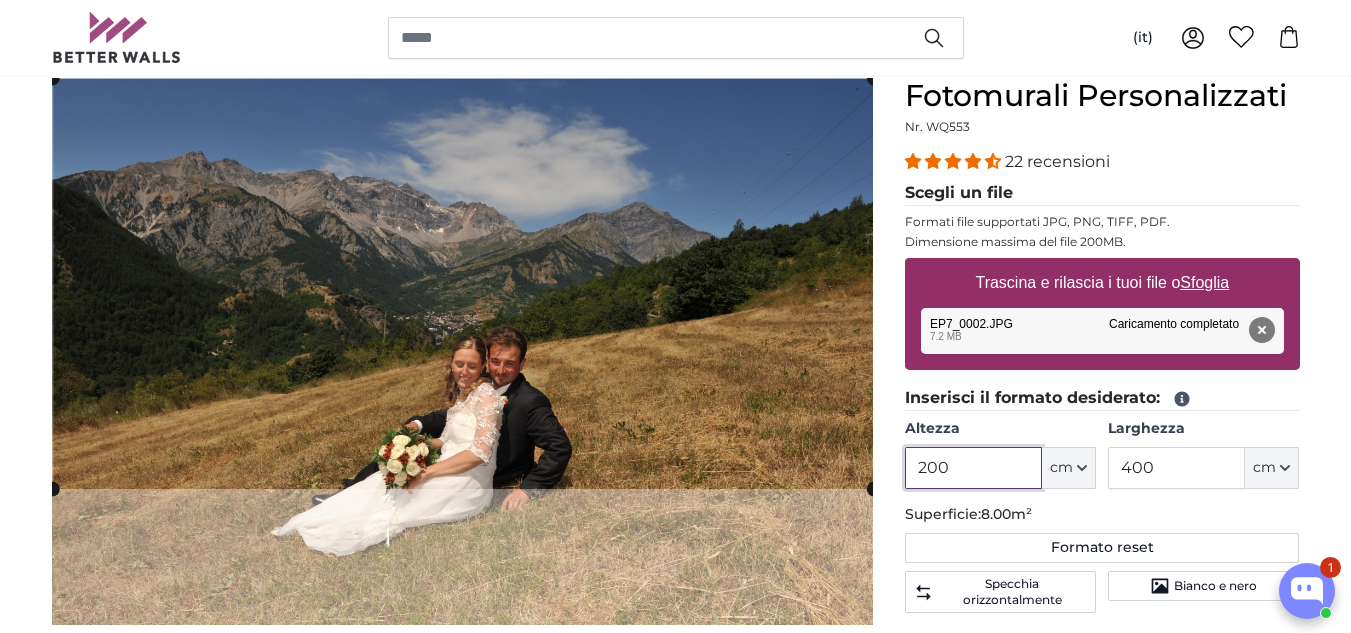 drag, startPoint x: 934, startPoint y: 473, endPoint x: 895, endPoint y: 465, distance: 39.812057 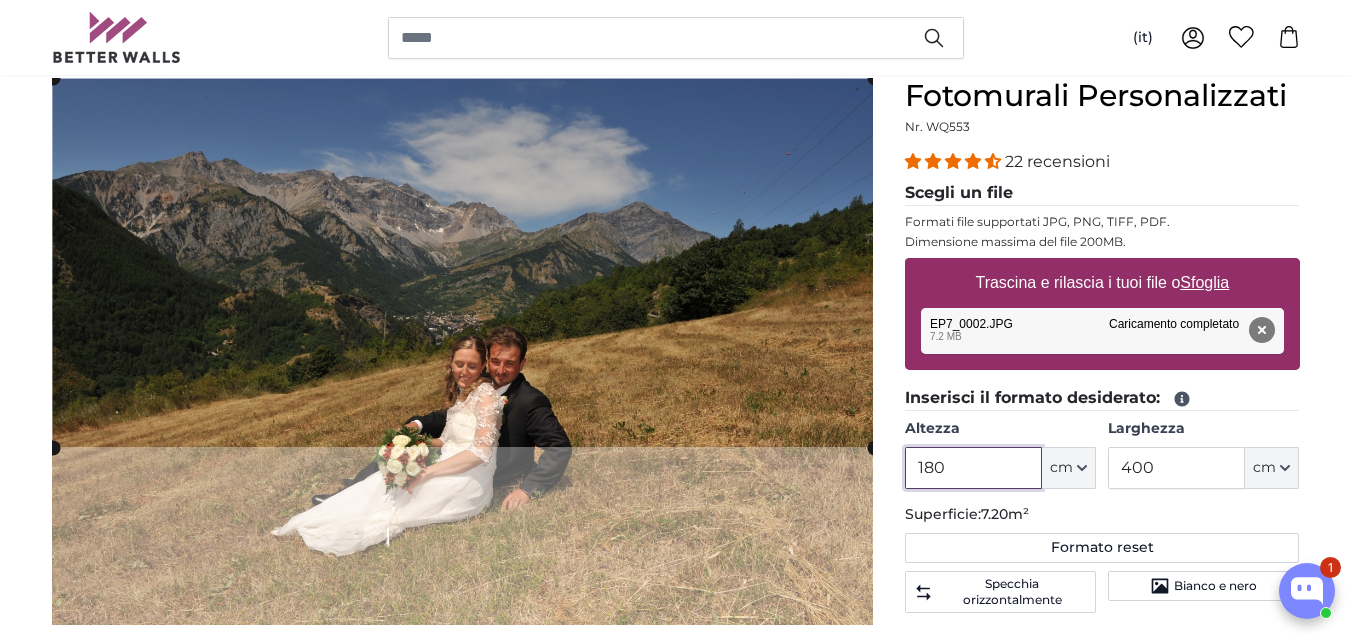 click 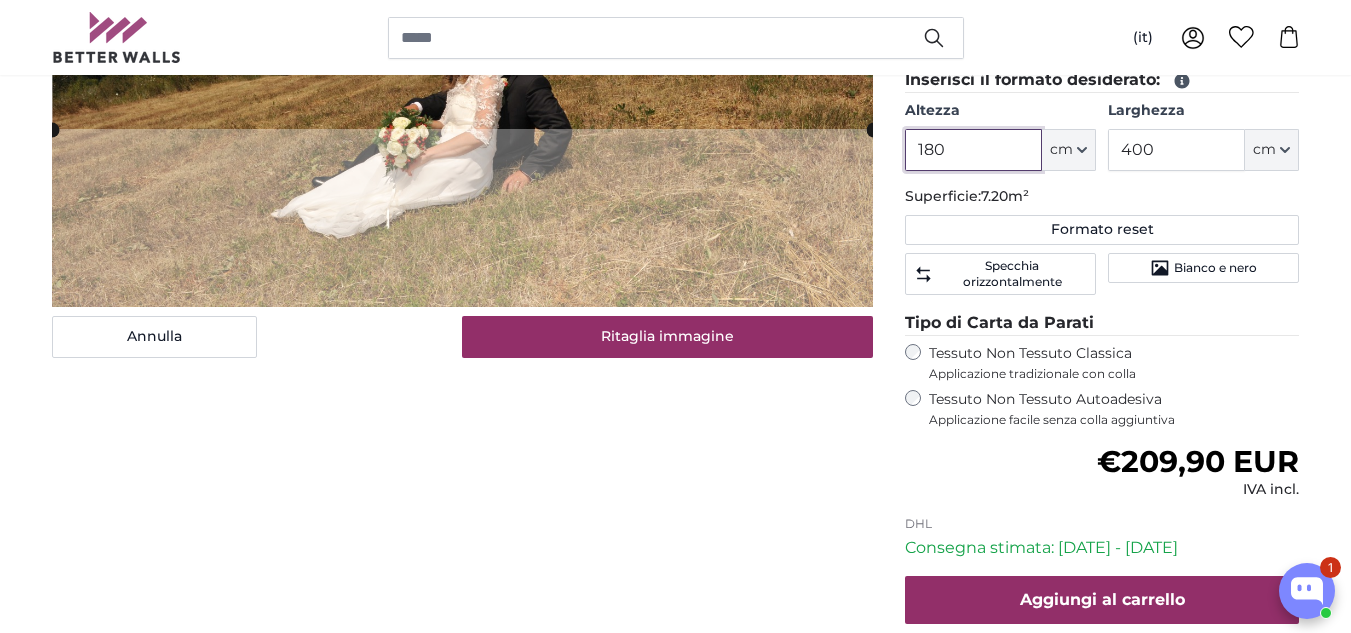 scroll, scrollTop: 510, scrollLeft: 0, axis: vertical 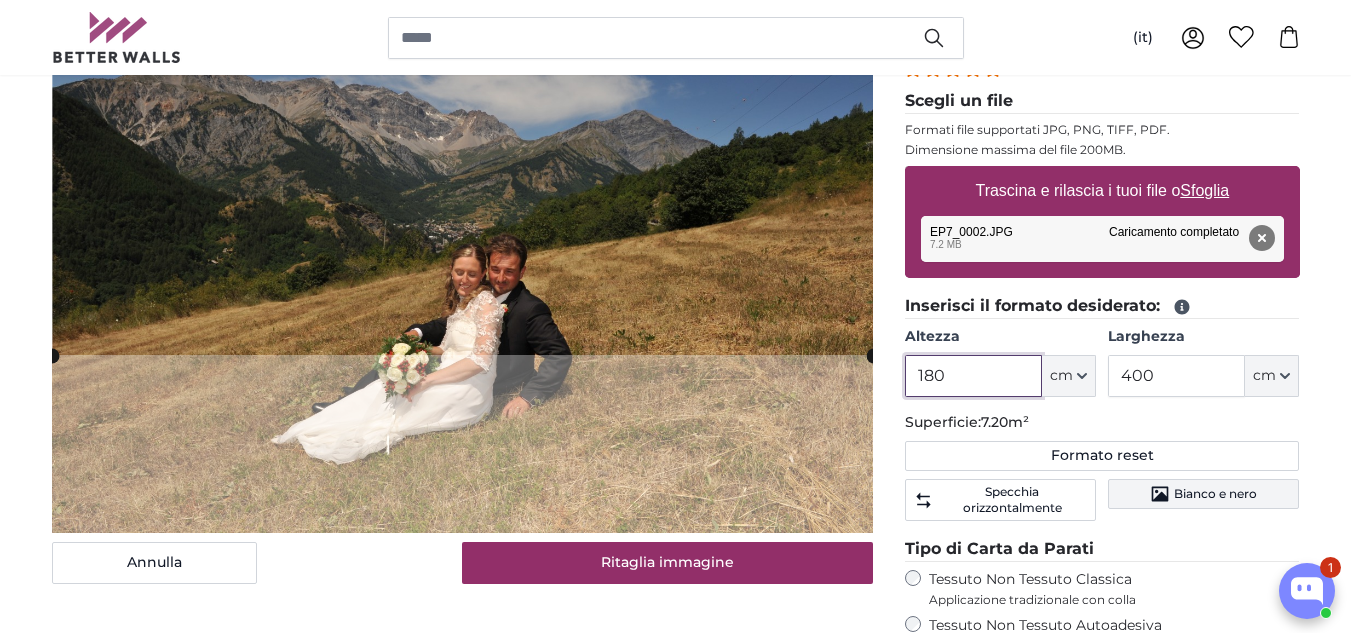 type on "180" 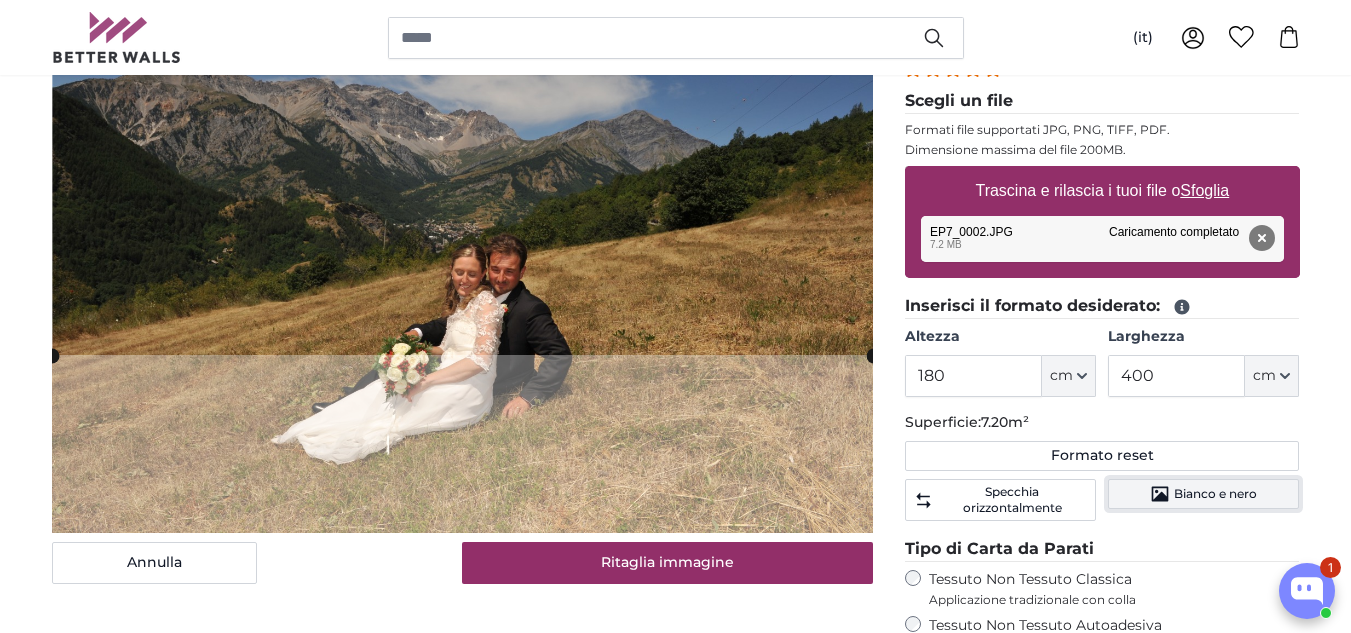 click 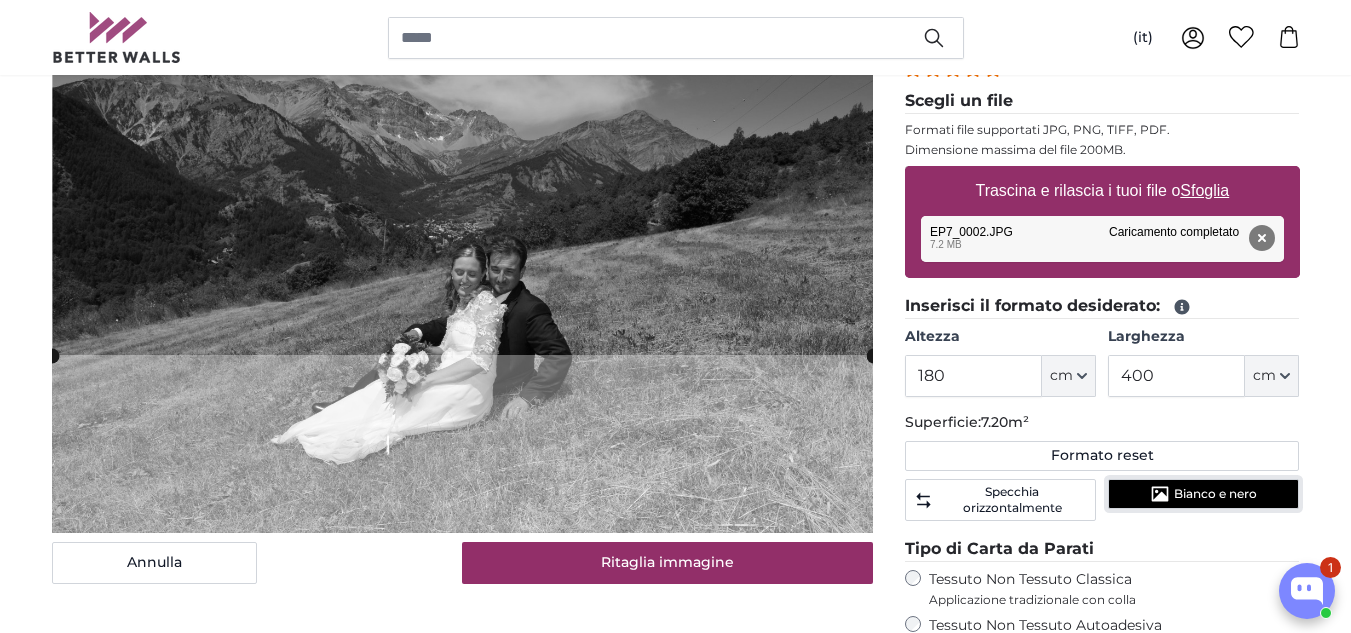 scroll, scrollTop: 0, scrollLeft: 0, axis: both 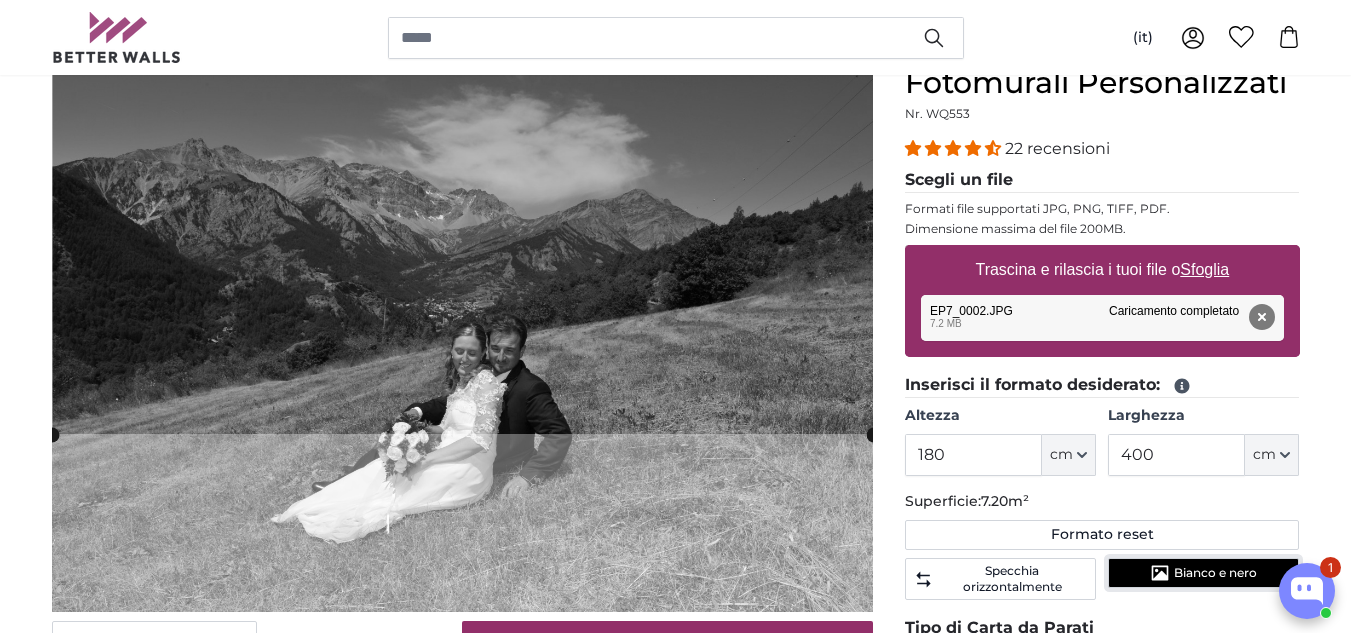 click 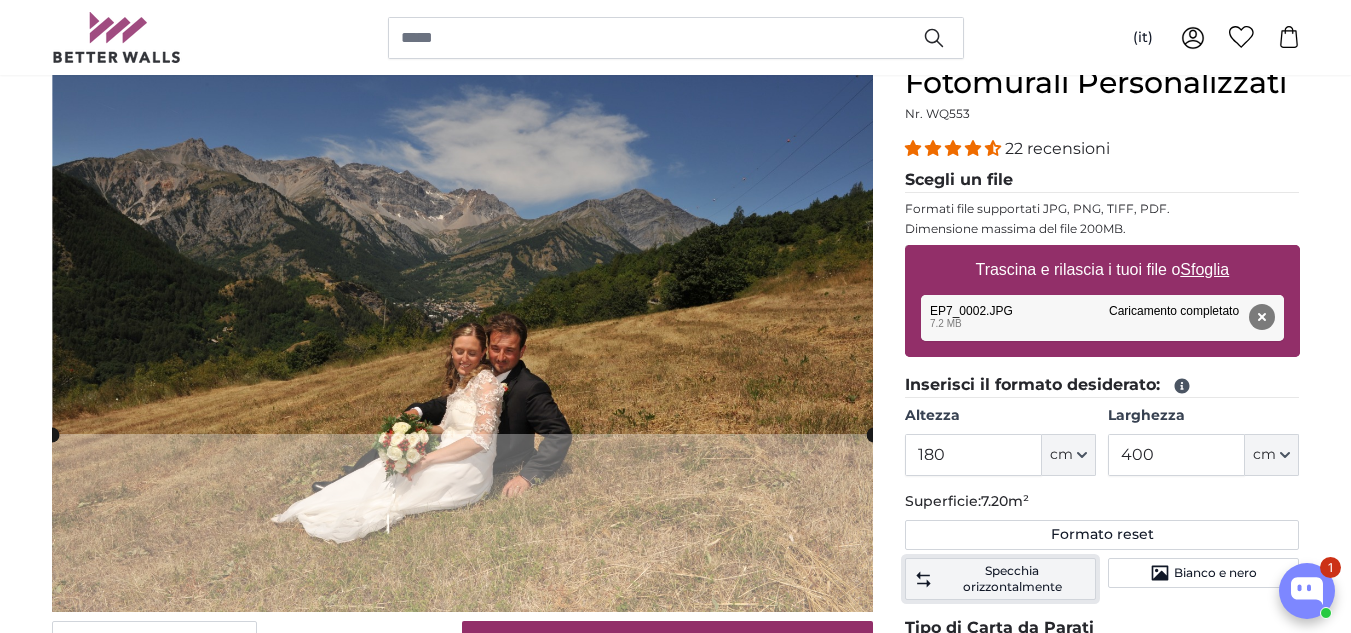 click on "Specchia orizzontalmente" 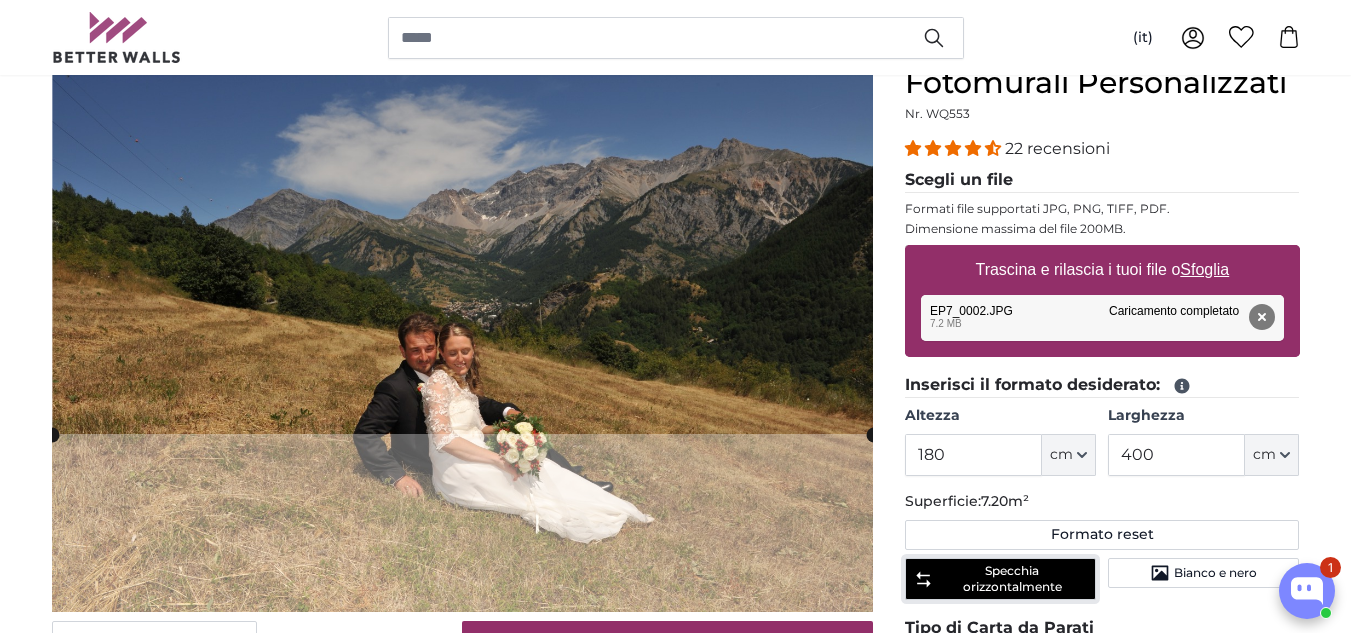 click on "Specchia orizzontalmente" 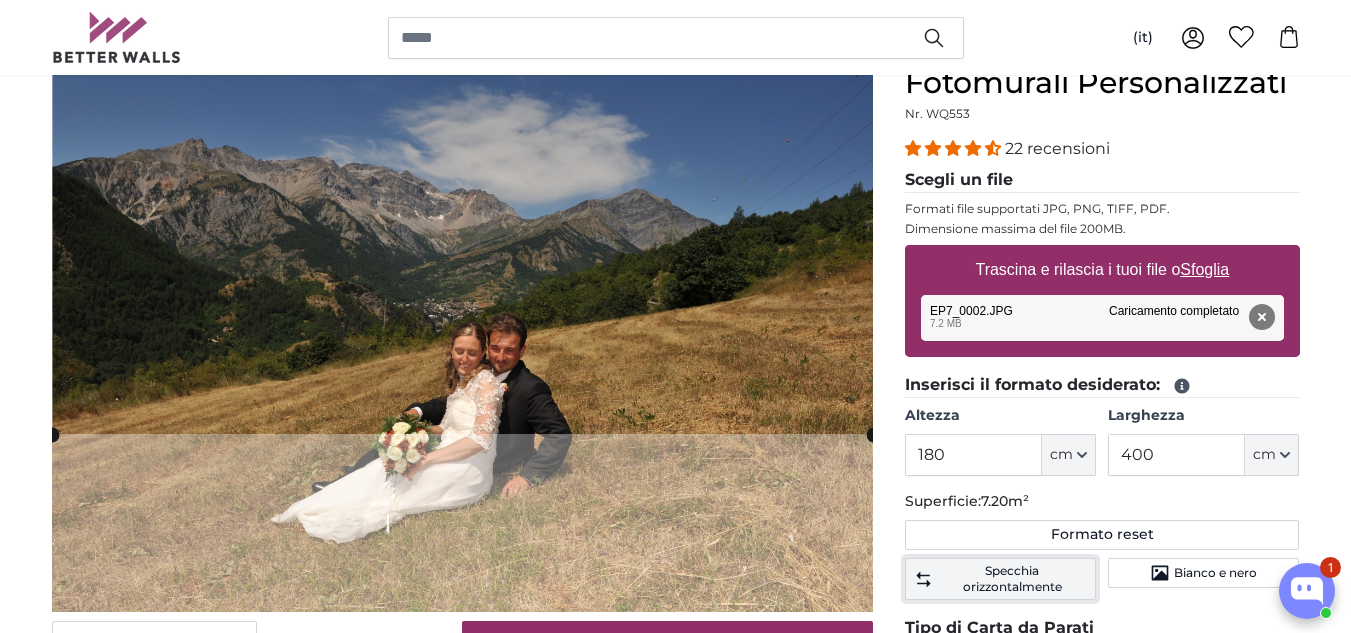 click on "Specchia orizzontalmente" 